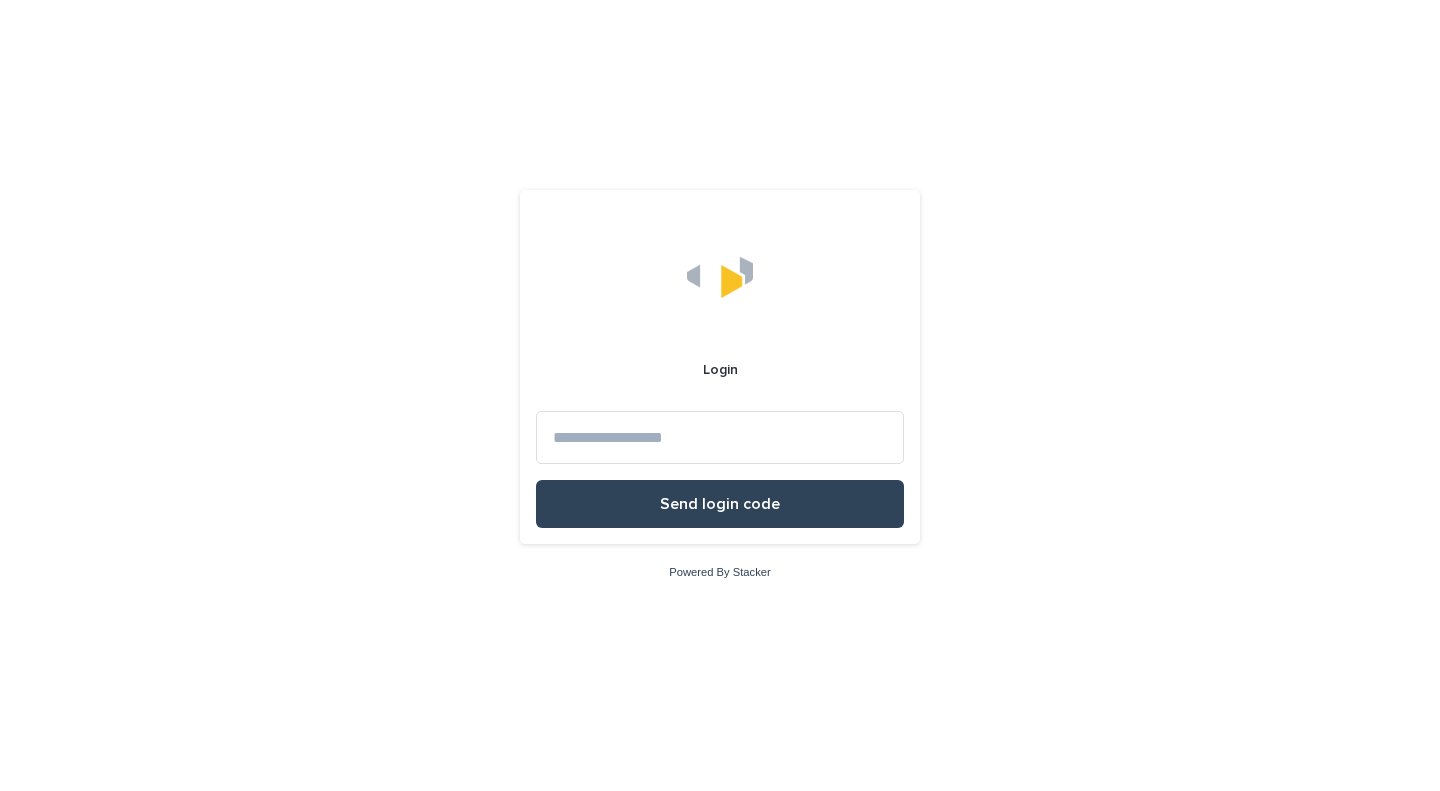 scroll, scrollTop: 0, scrollLeft: 0, axis: both 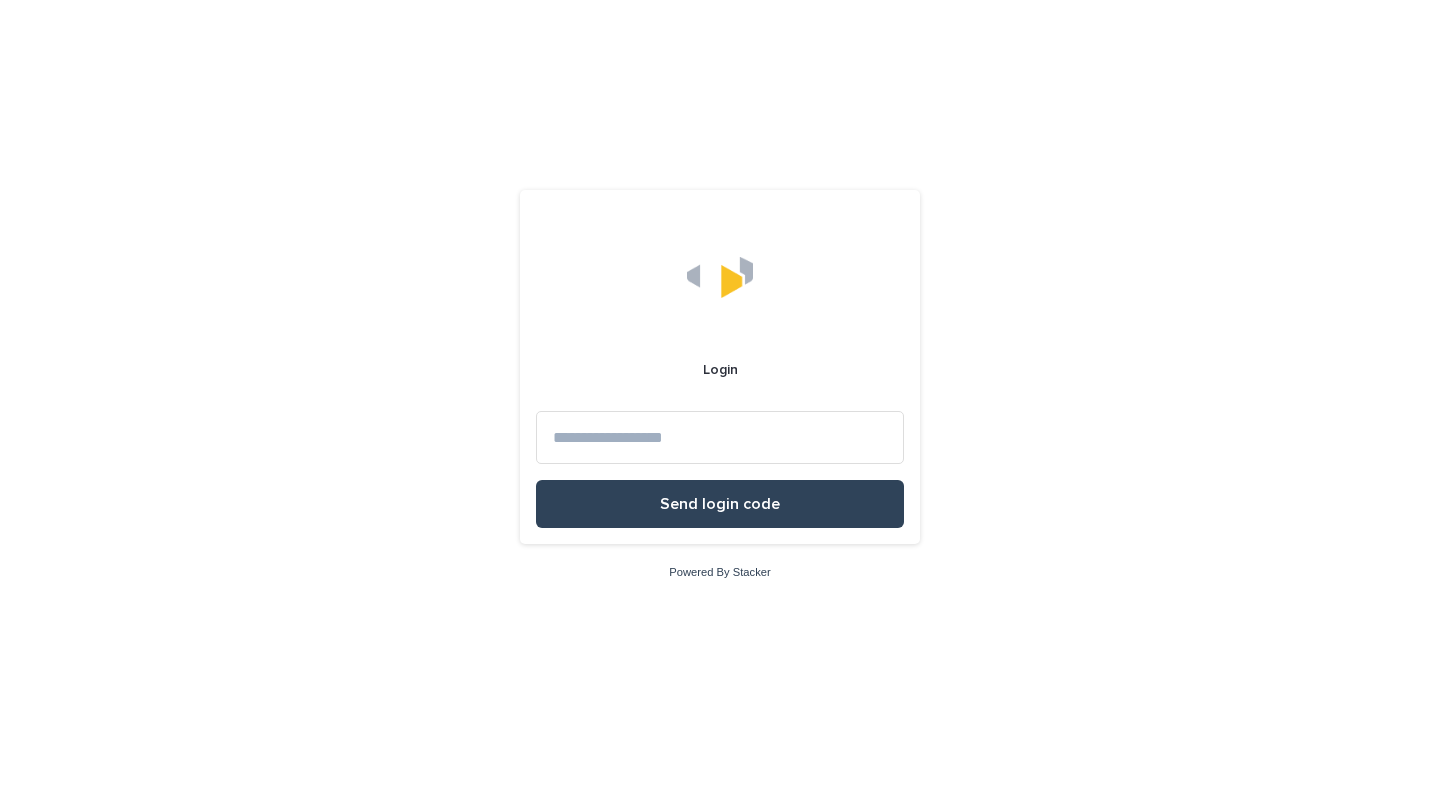 click at bounding box center (720, 437) 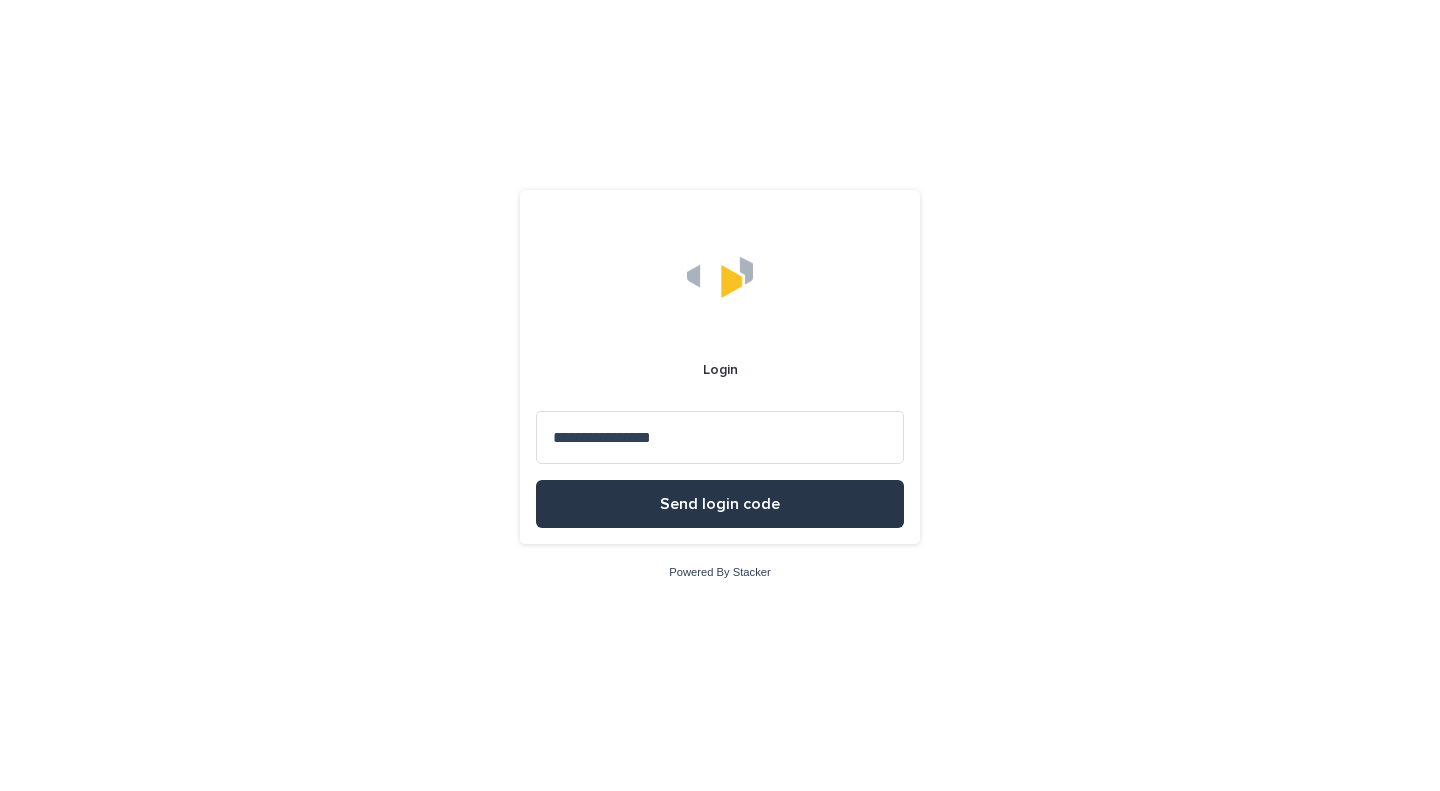 click on "Send login code" at bounding box center (720, 504) 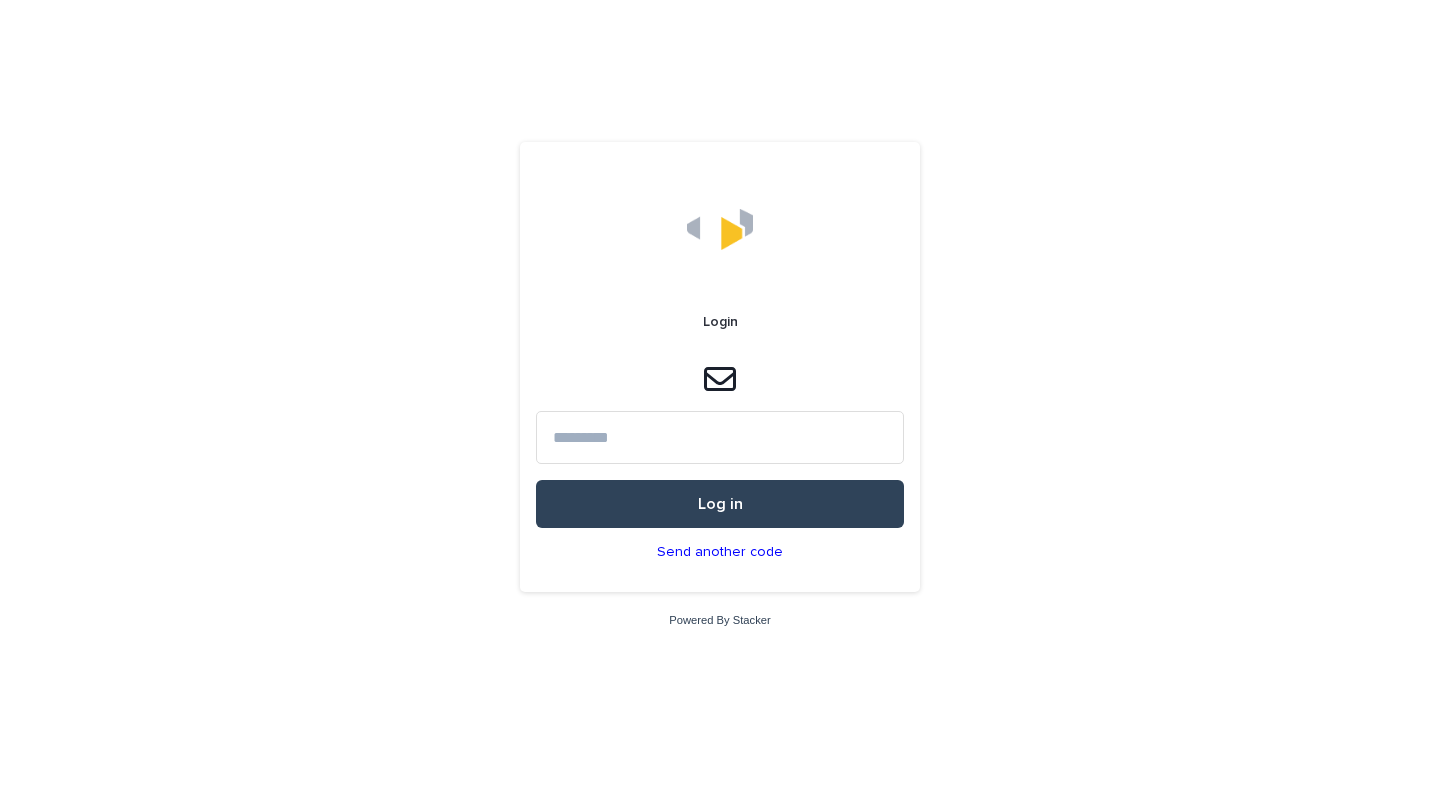 click at bounding box center (720, 437) 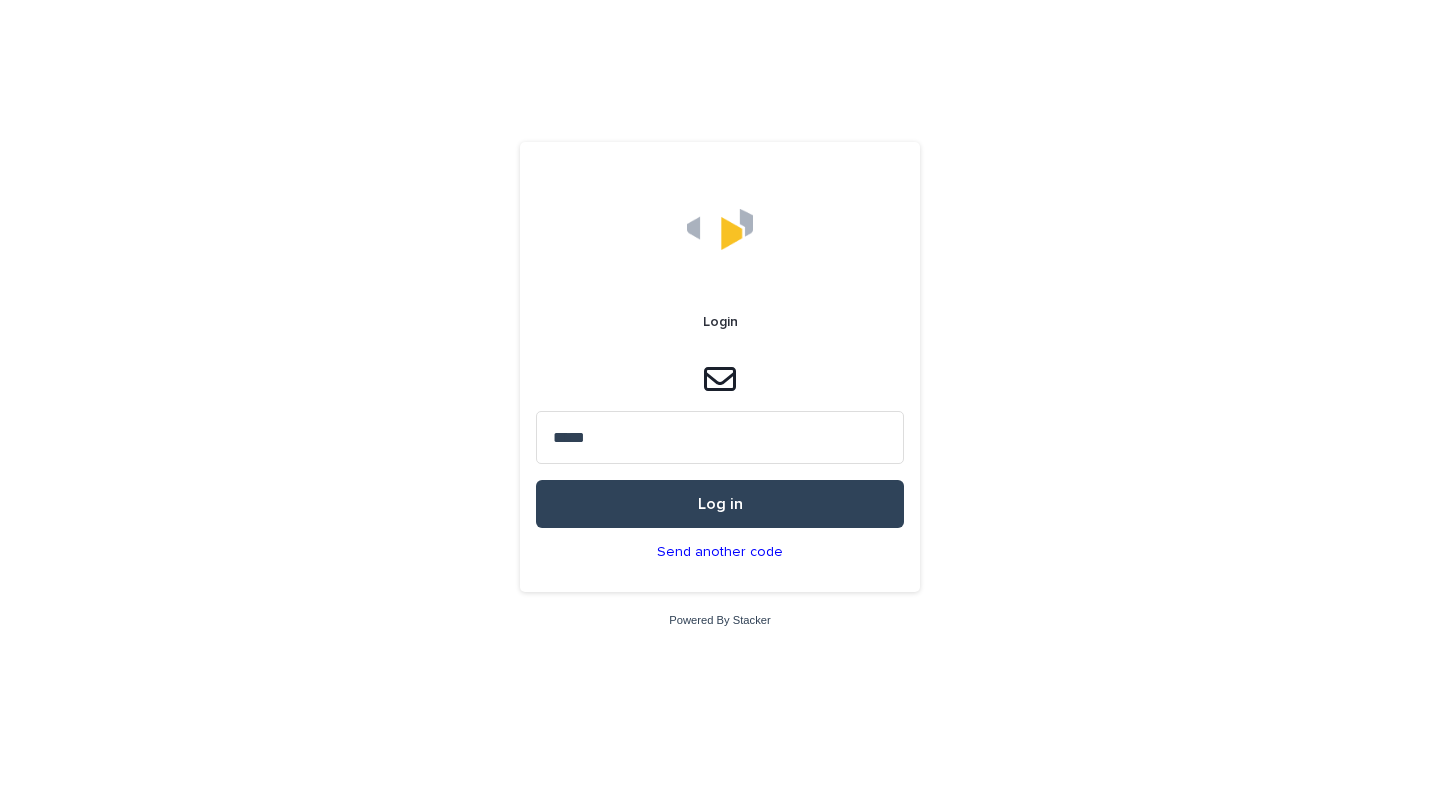 type on "*****" 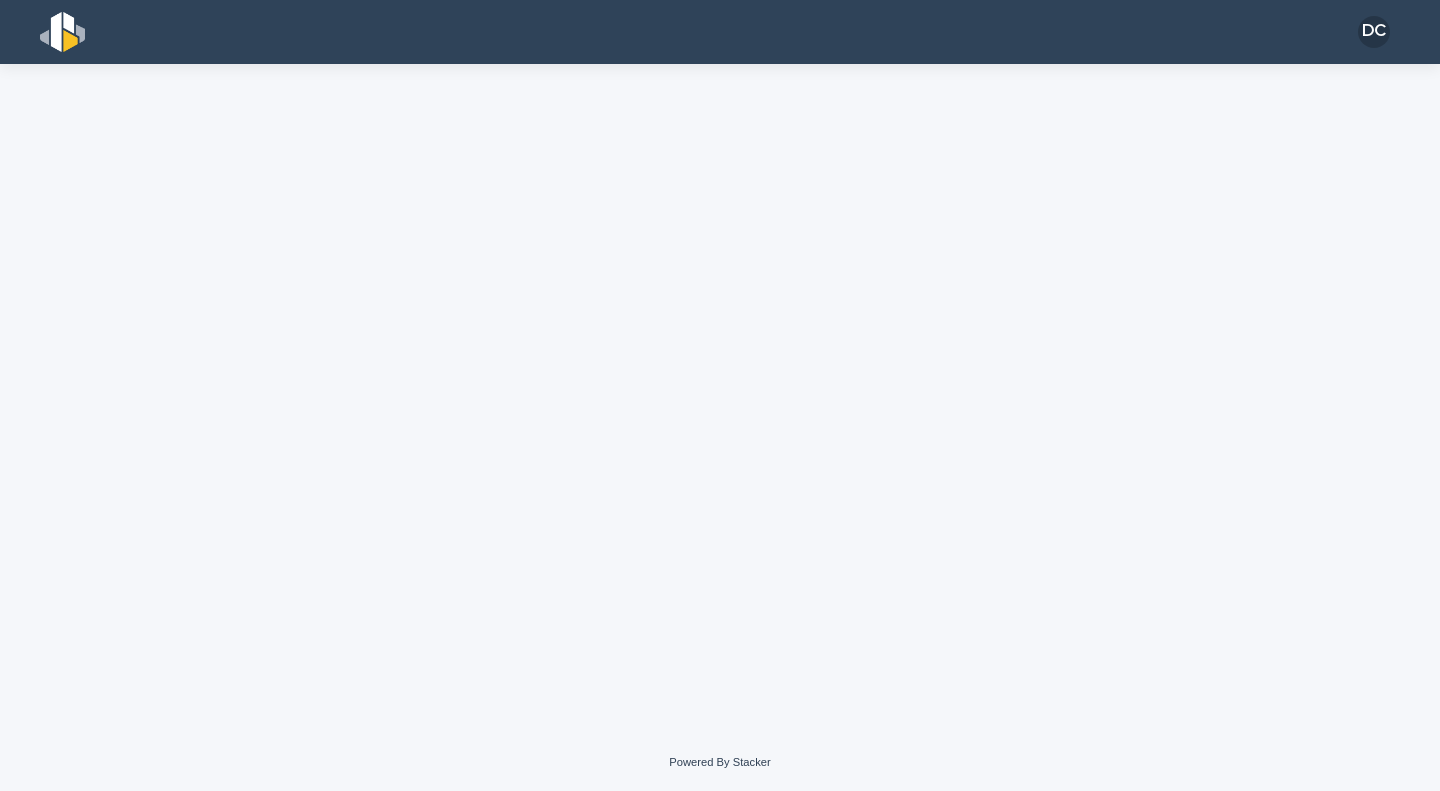 scroll, scrollTop: 0, scrollLeft: 0, axis: both 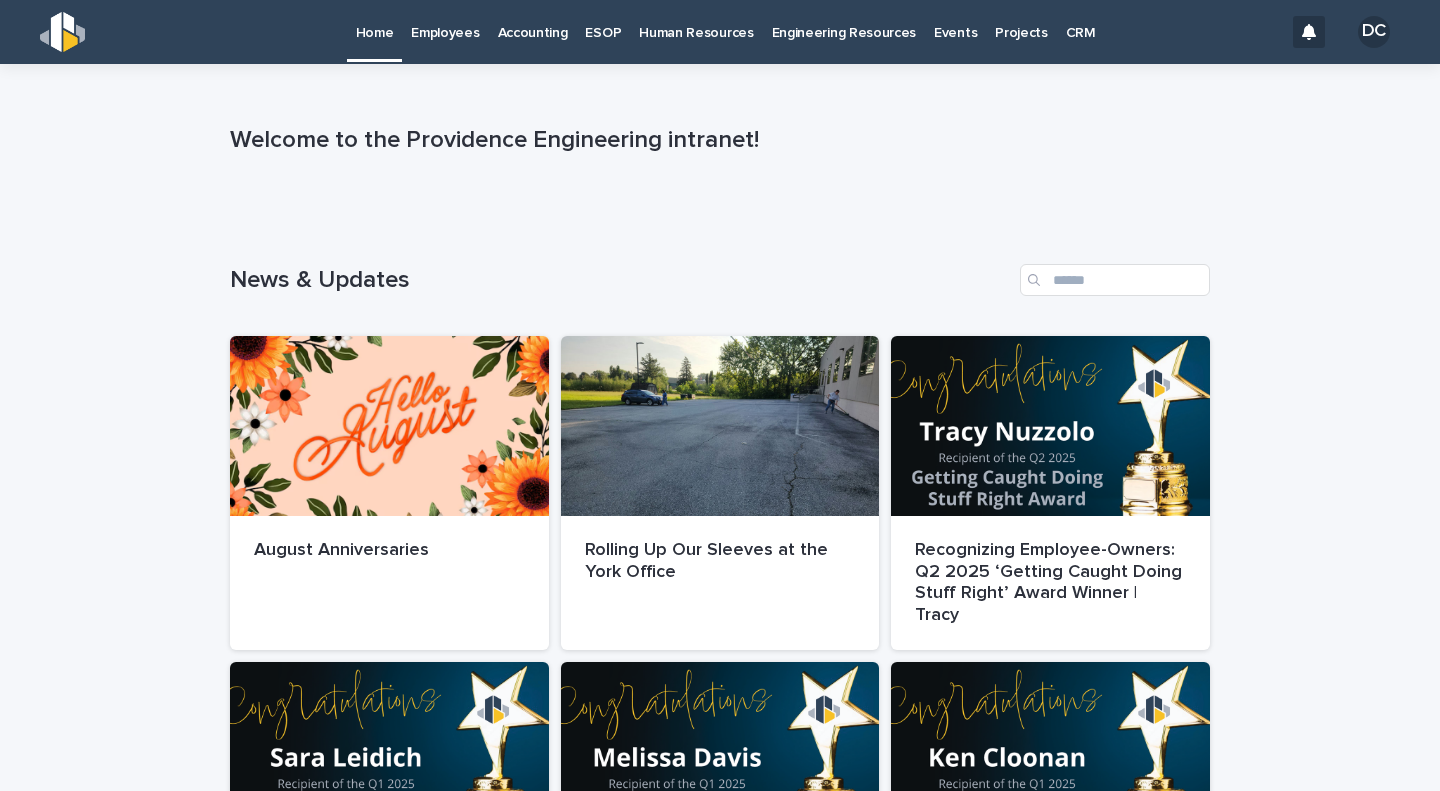 click on "CRM" at bounding box center (1081, 21) 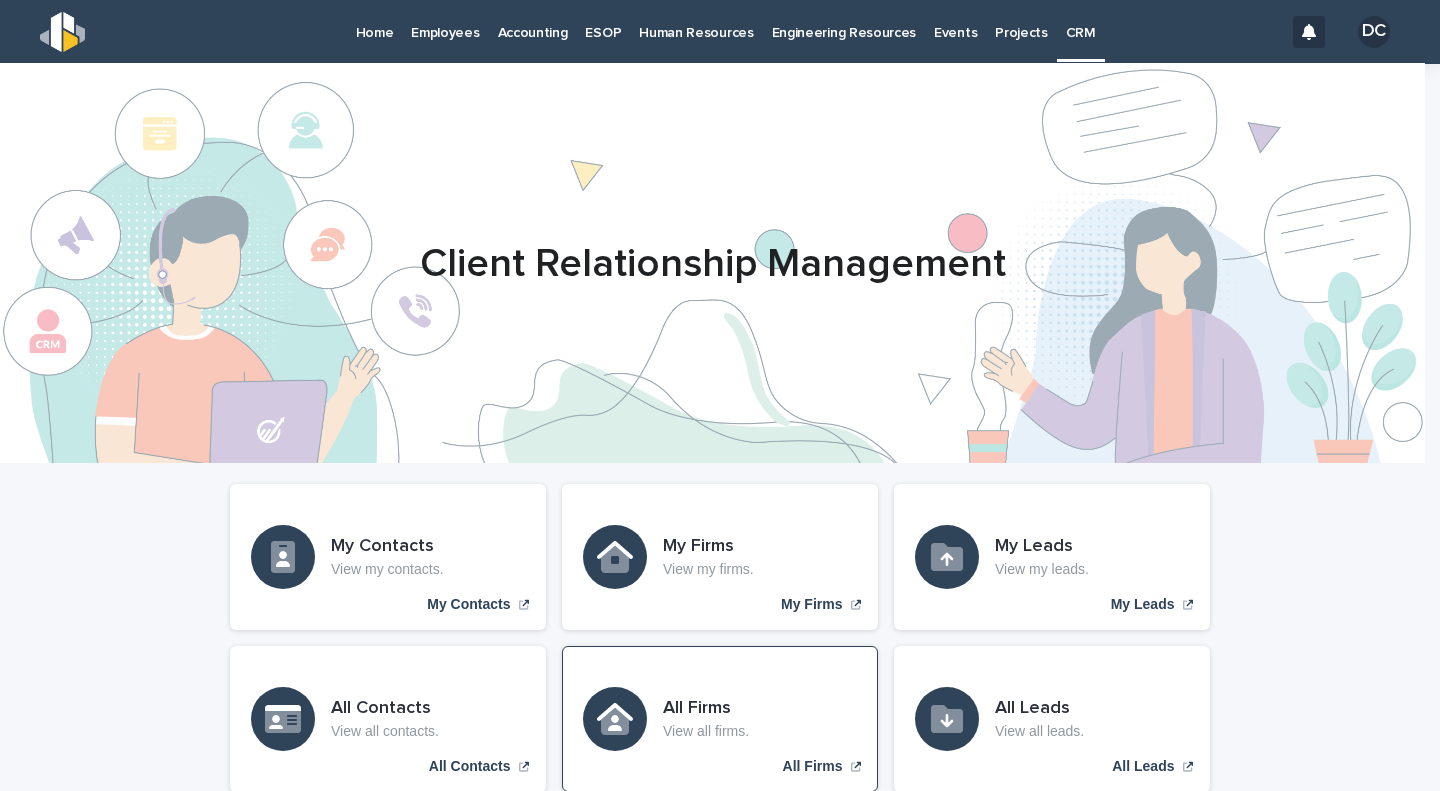 click on "All Firms" at bounding box center [706, 709] 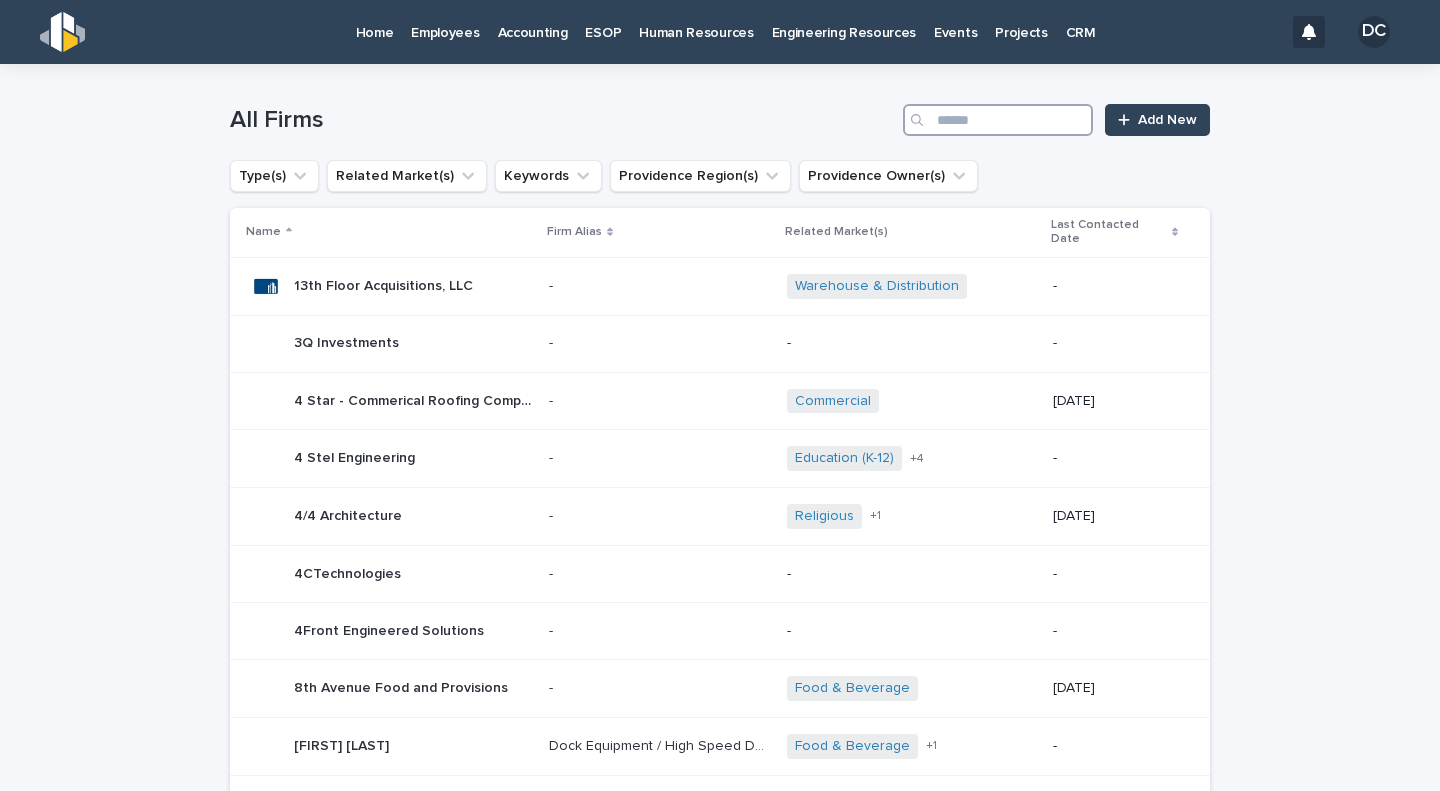 click at bounding box center (998, 120) 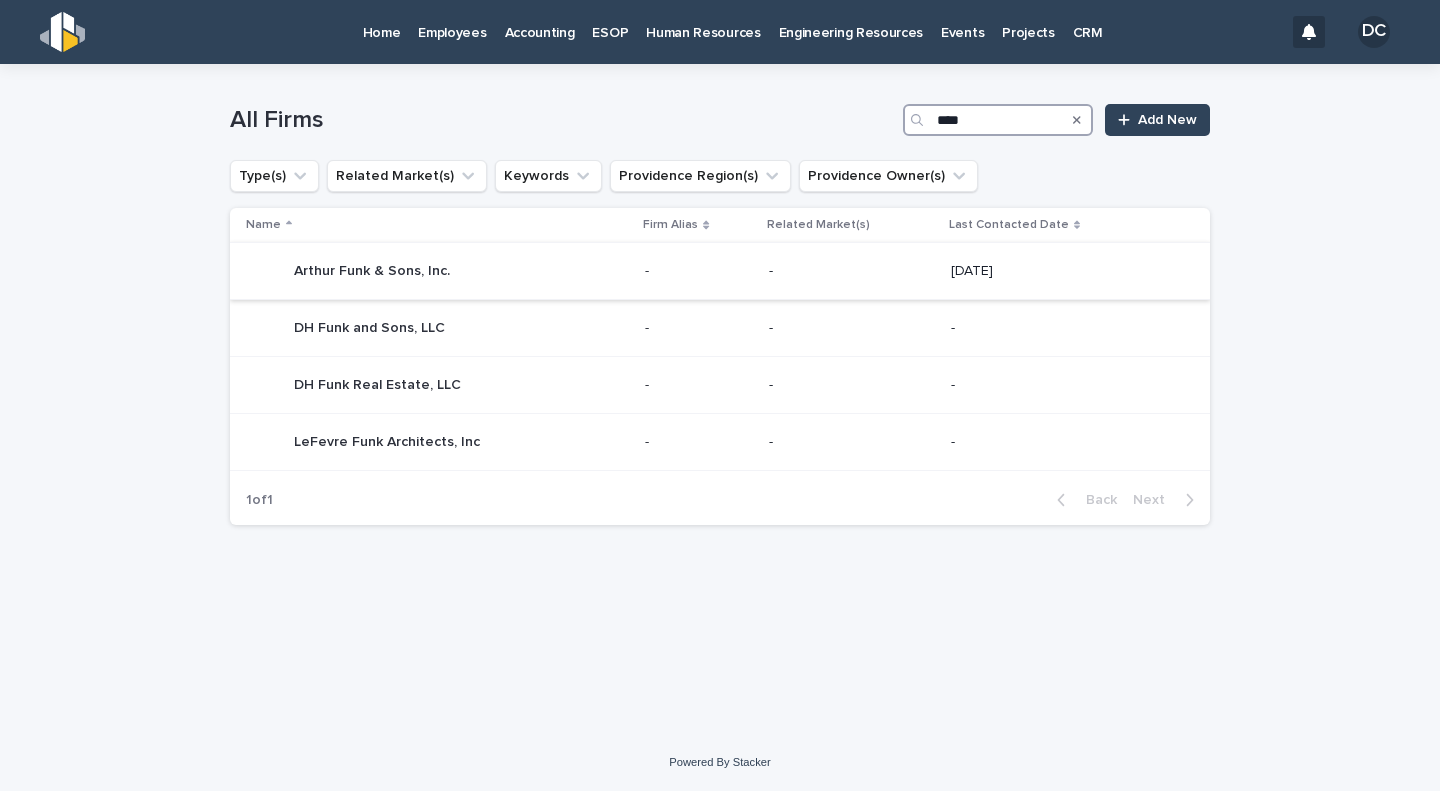 type on "****" 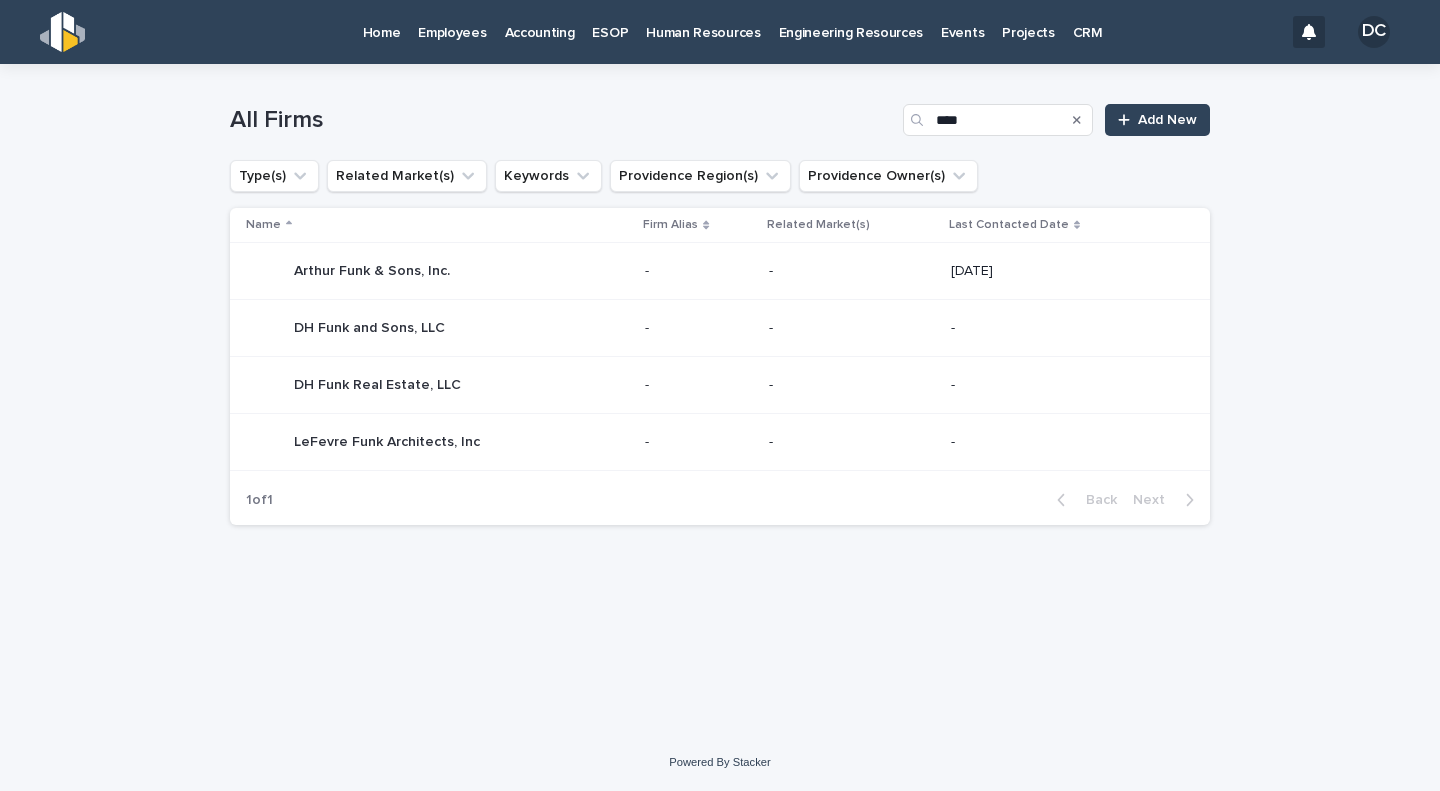 click on "Arthur Funk & Sons, Inc." at bounding box center [374, 269] 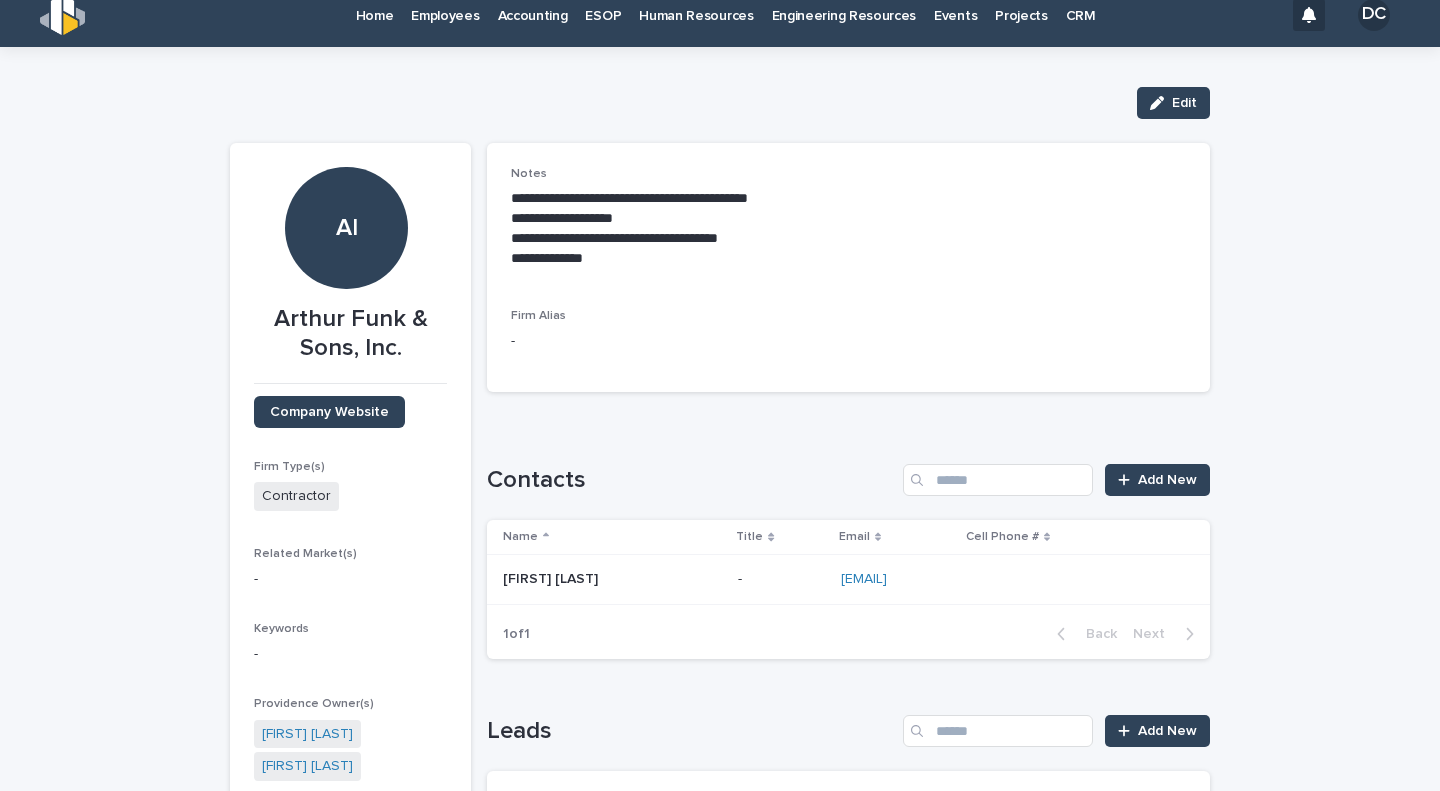 scroll, scrollTop: 16, scrollLeft: 0, axis: vertical 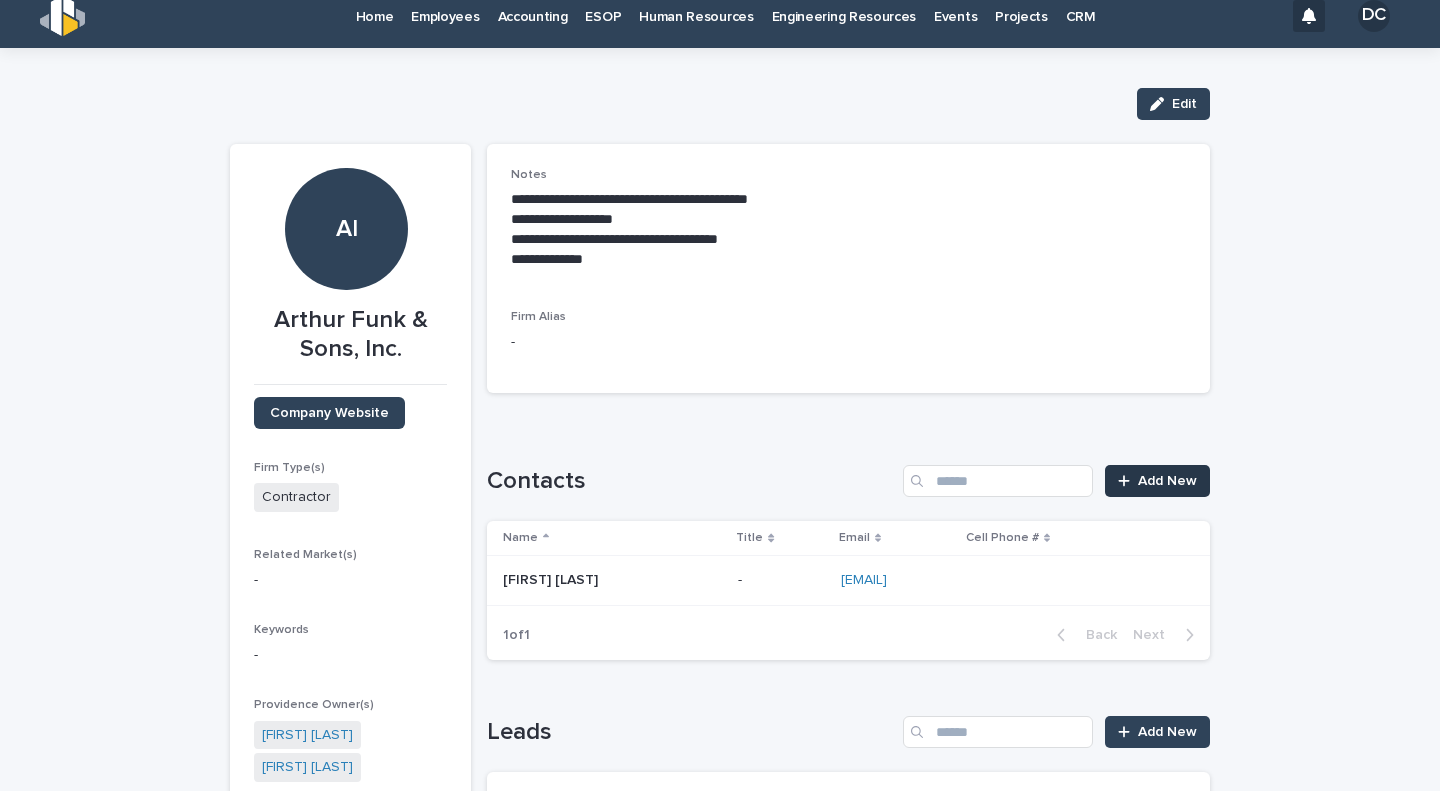 click on "Add New" at bounding box center [1157, 481] 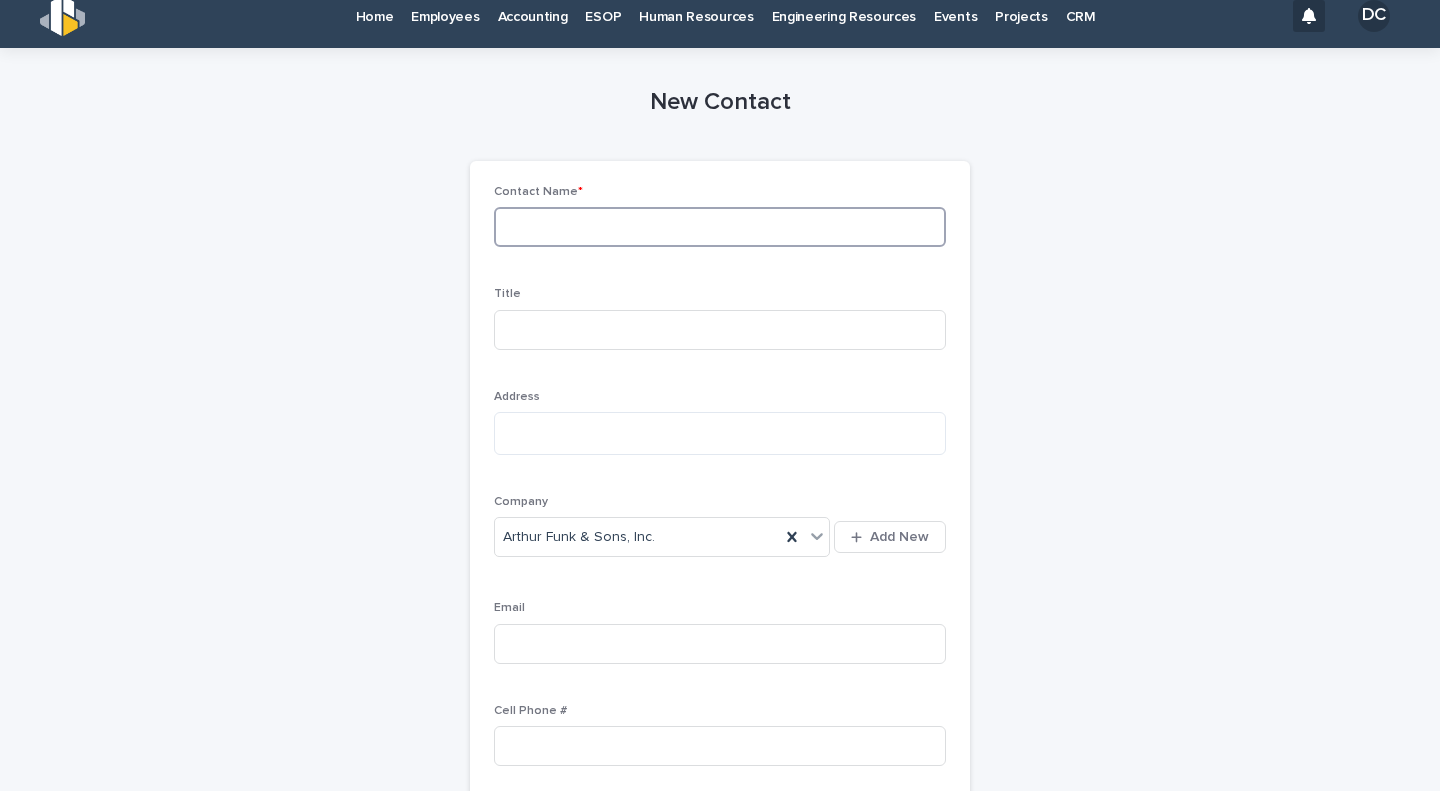 click at bounding box center [720, 227] 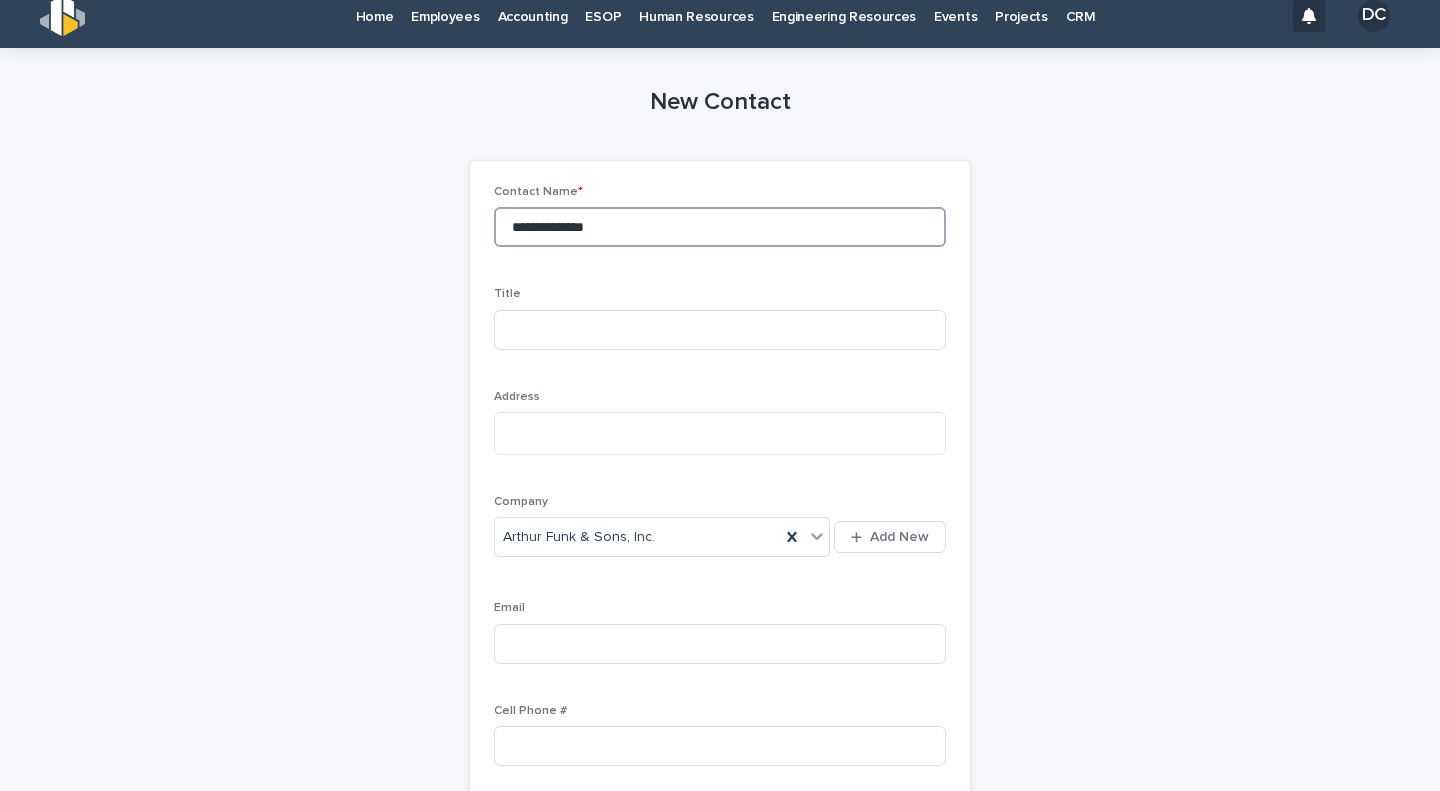 type on "**********" 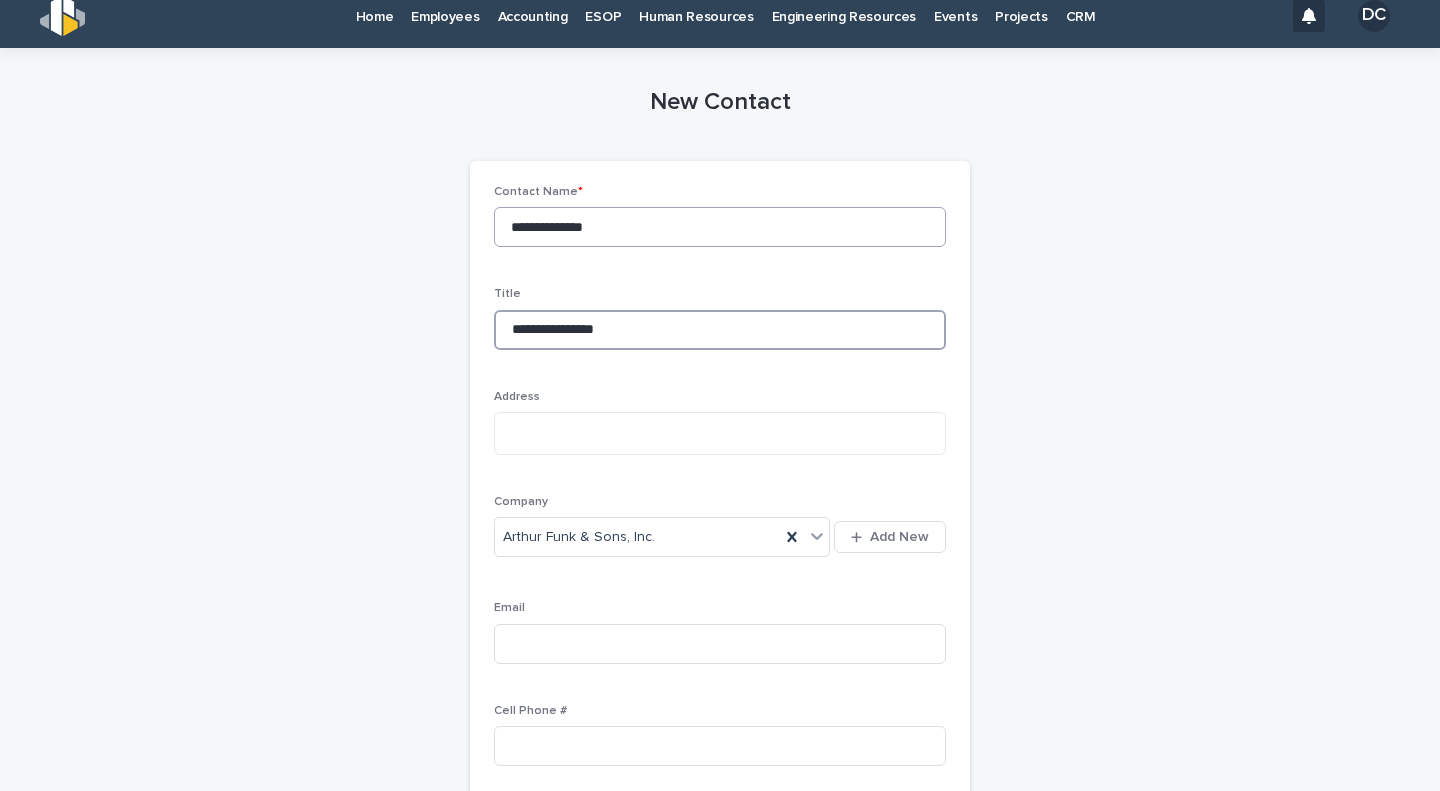 type on "**********" 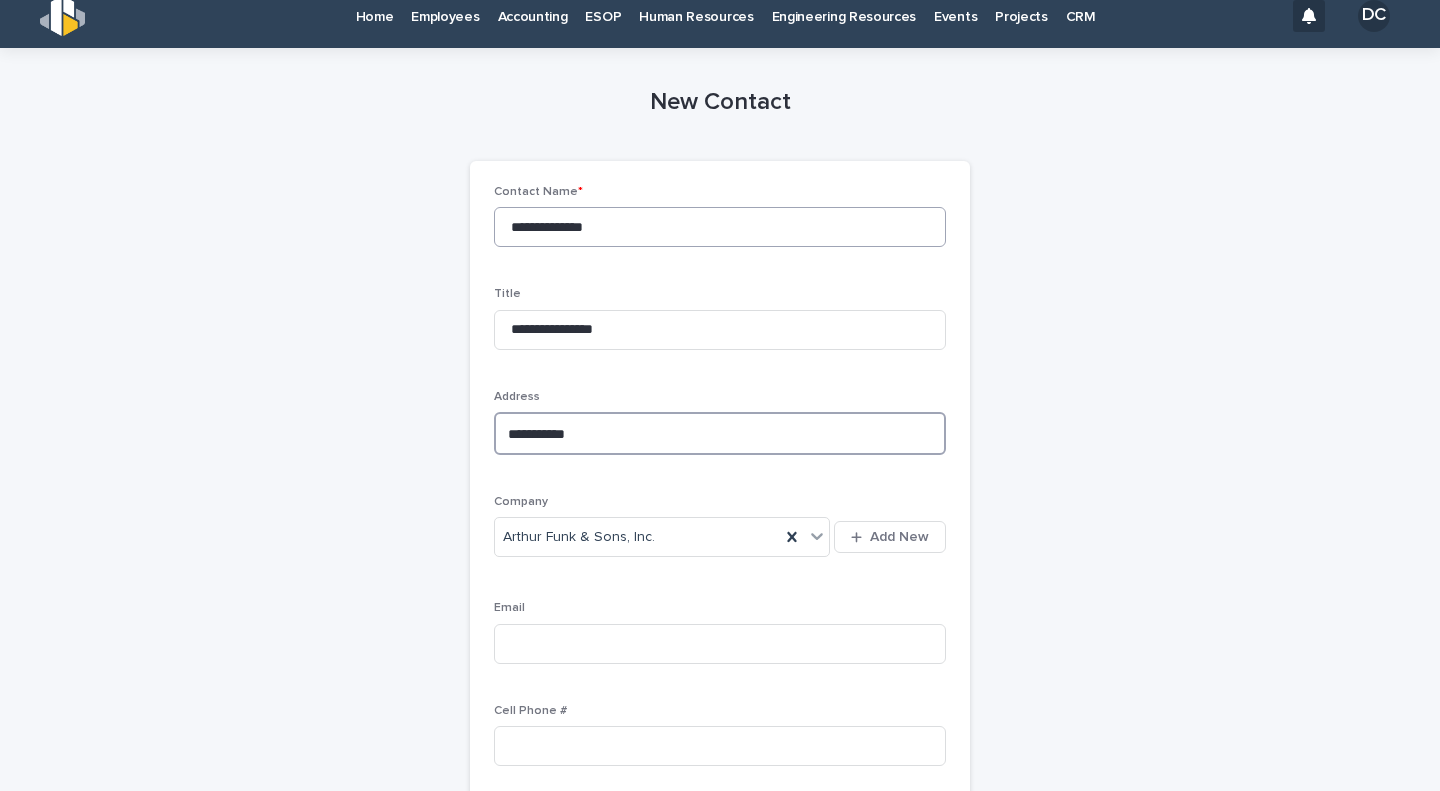 type on "**********" 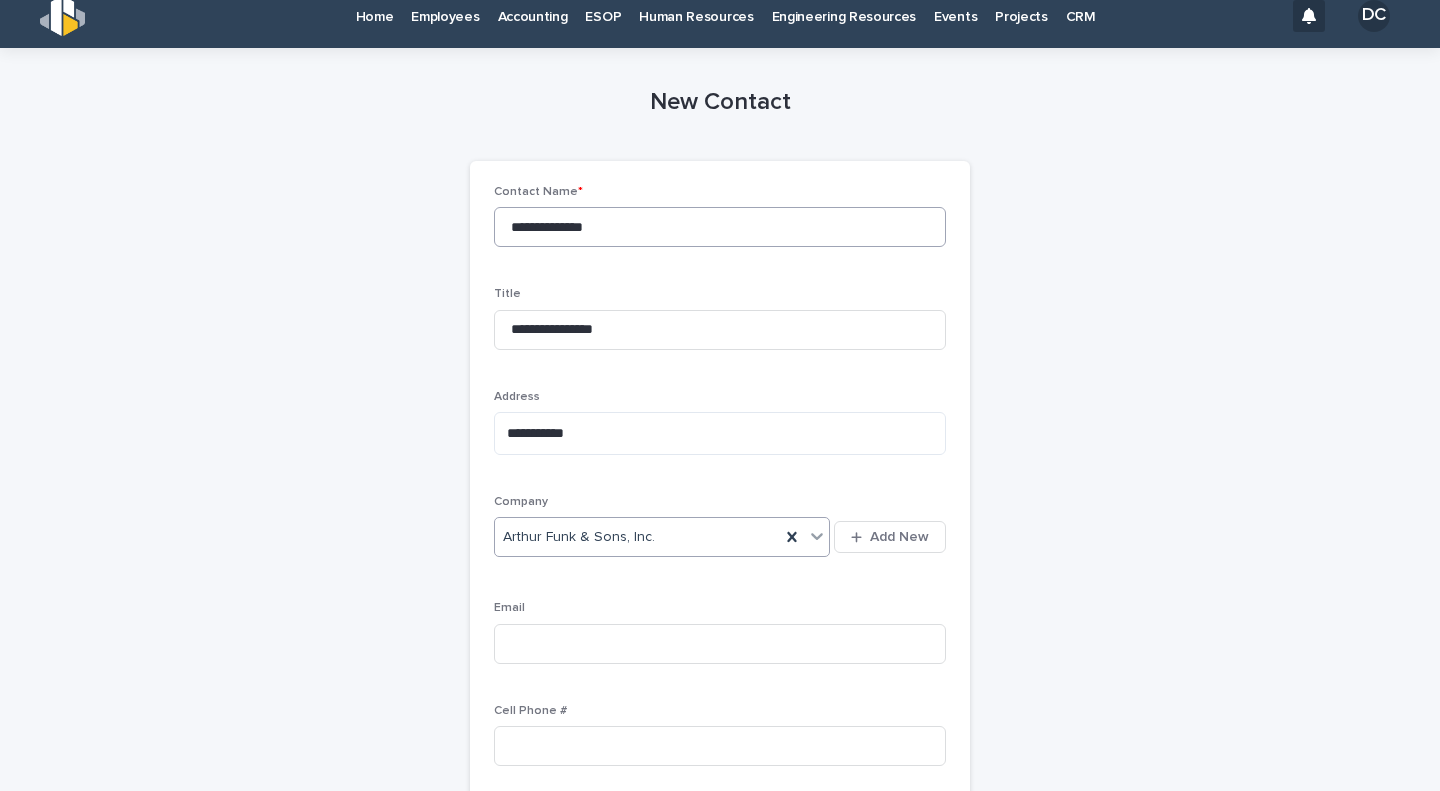 type 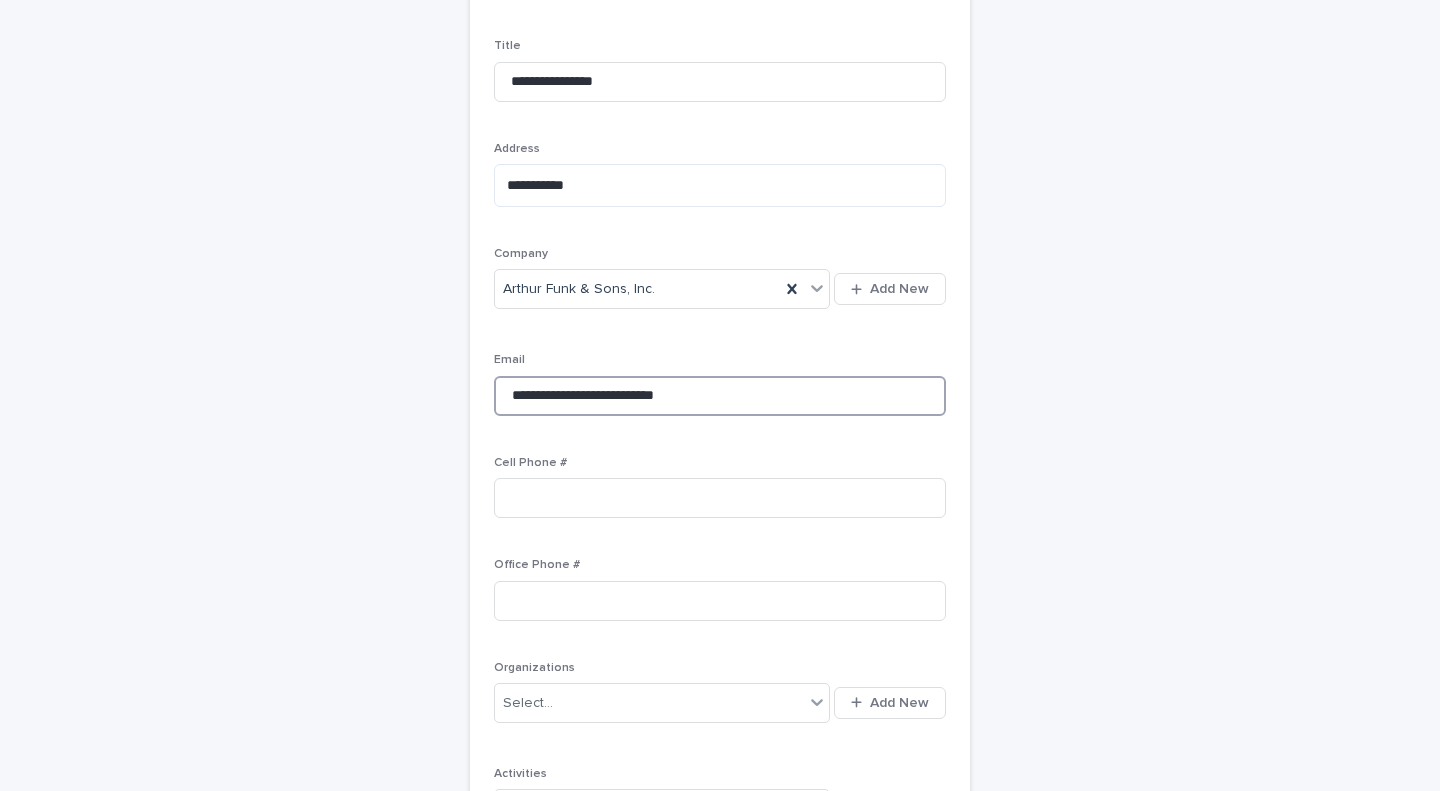 scroll, scrollTop: 274, scrollLeft: 0, axis: vertical 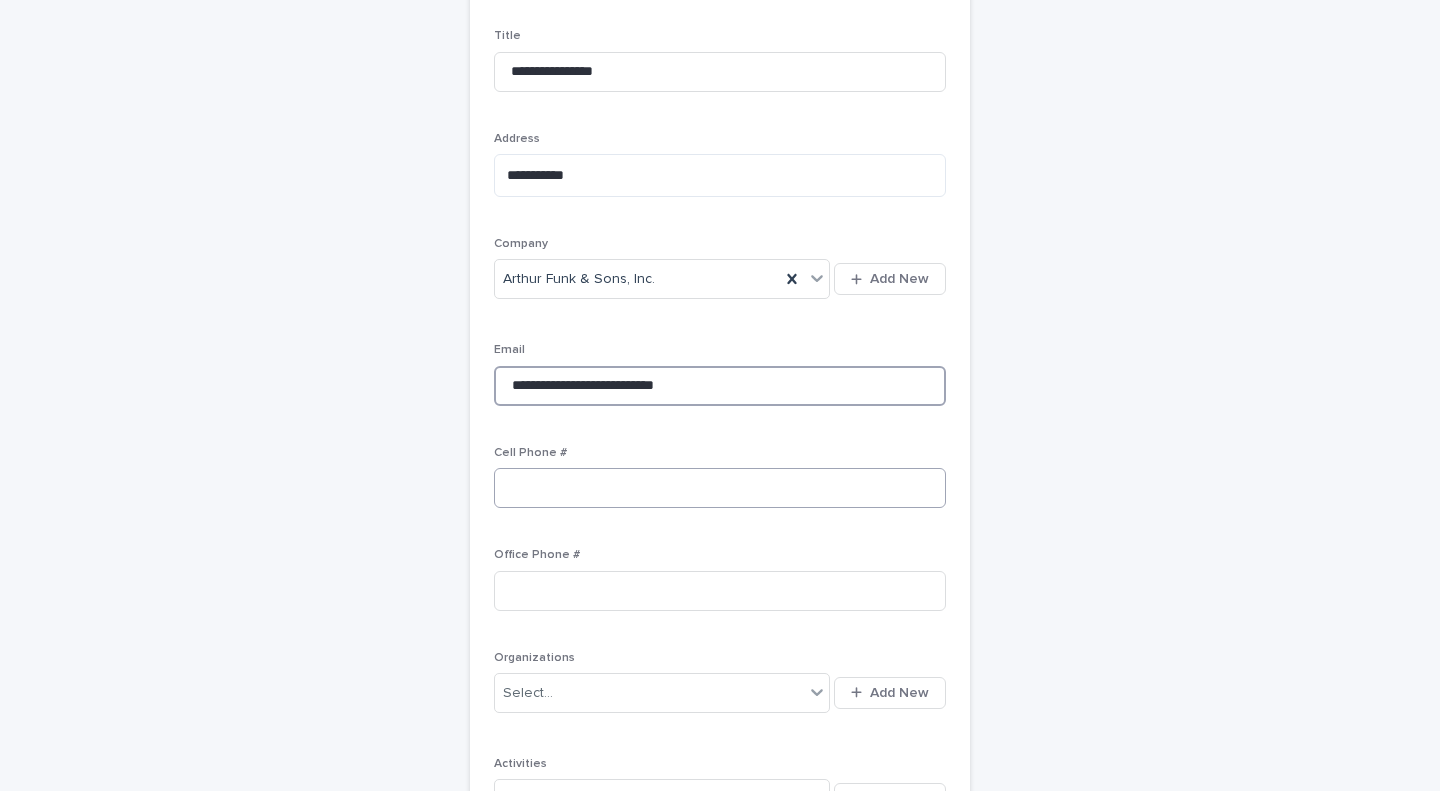 type on "**********" 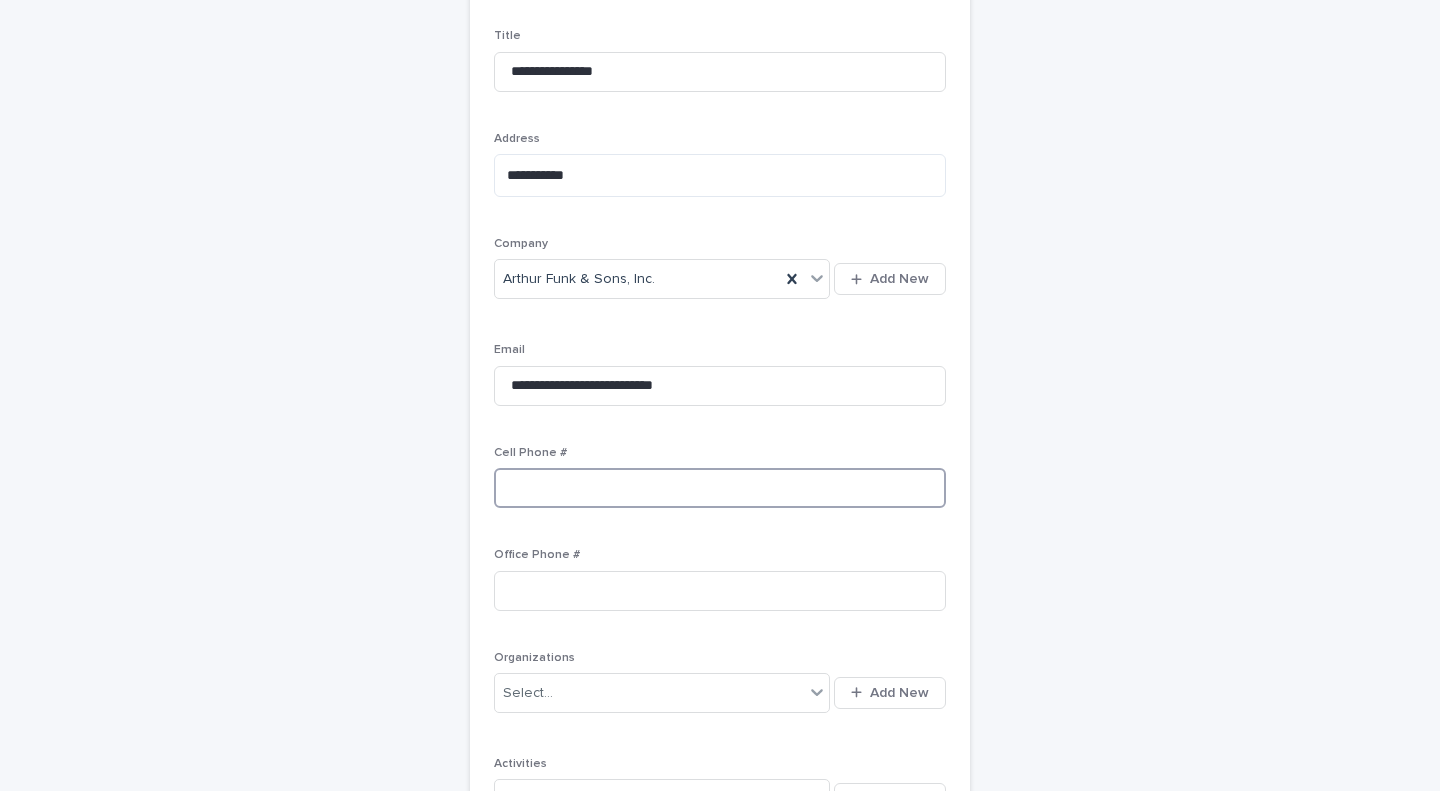 click at bounding box center [720, 488] 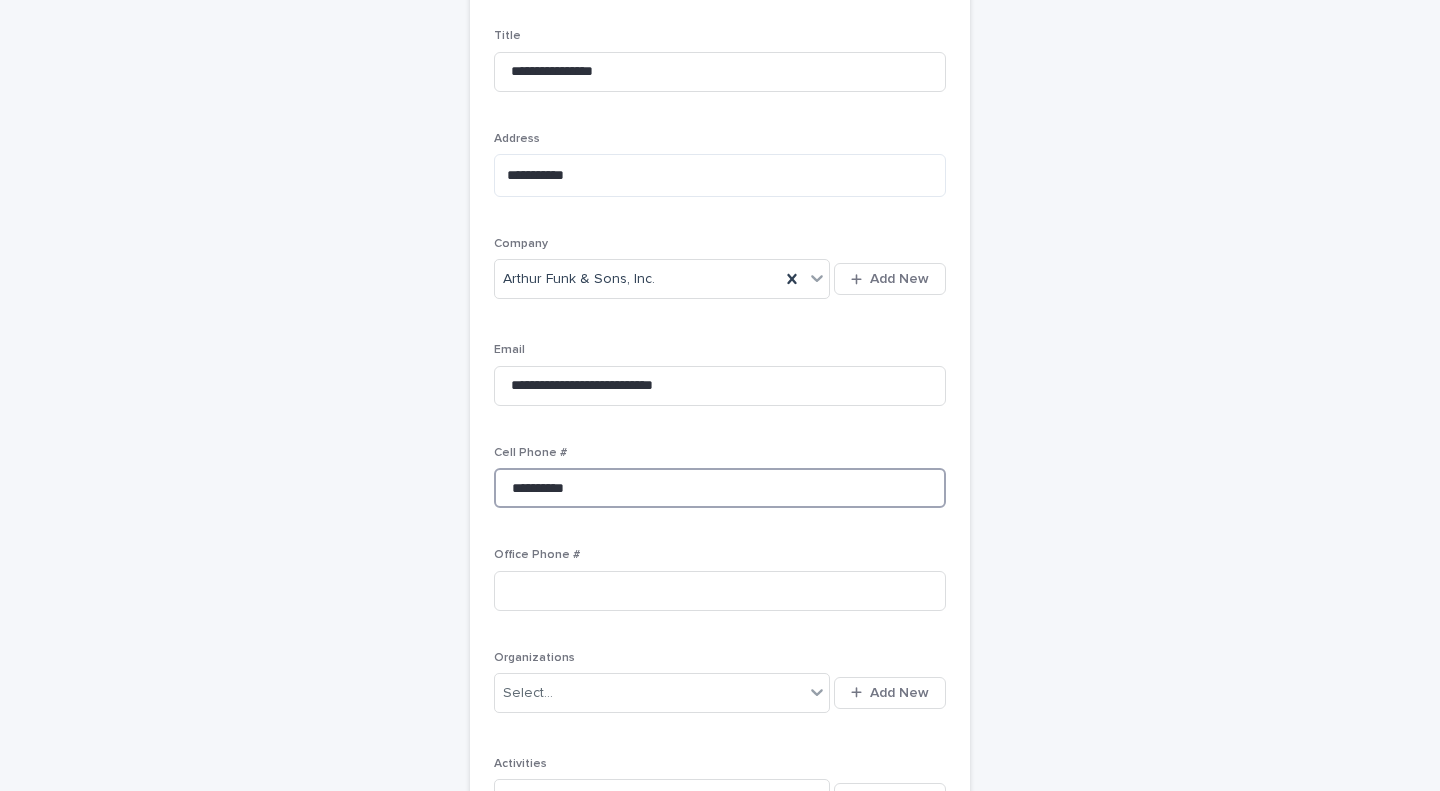 type on "**********" 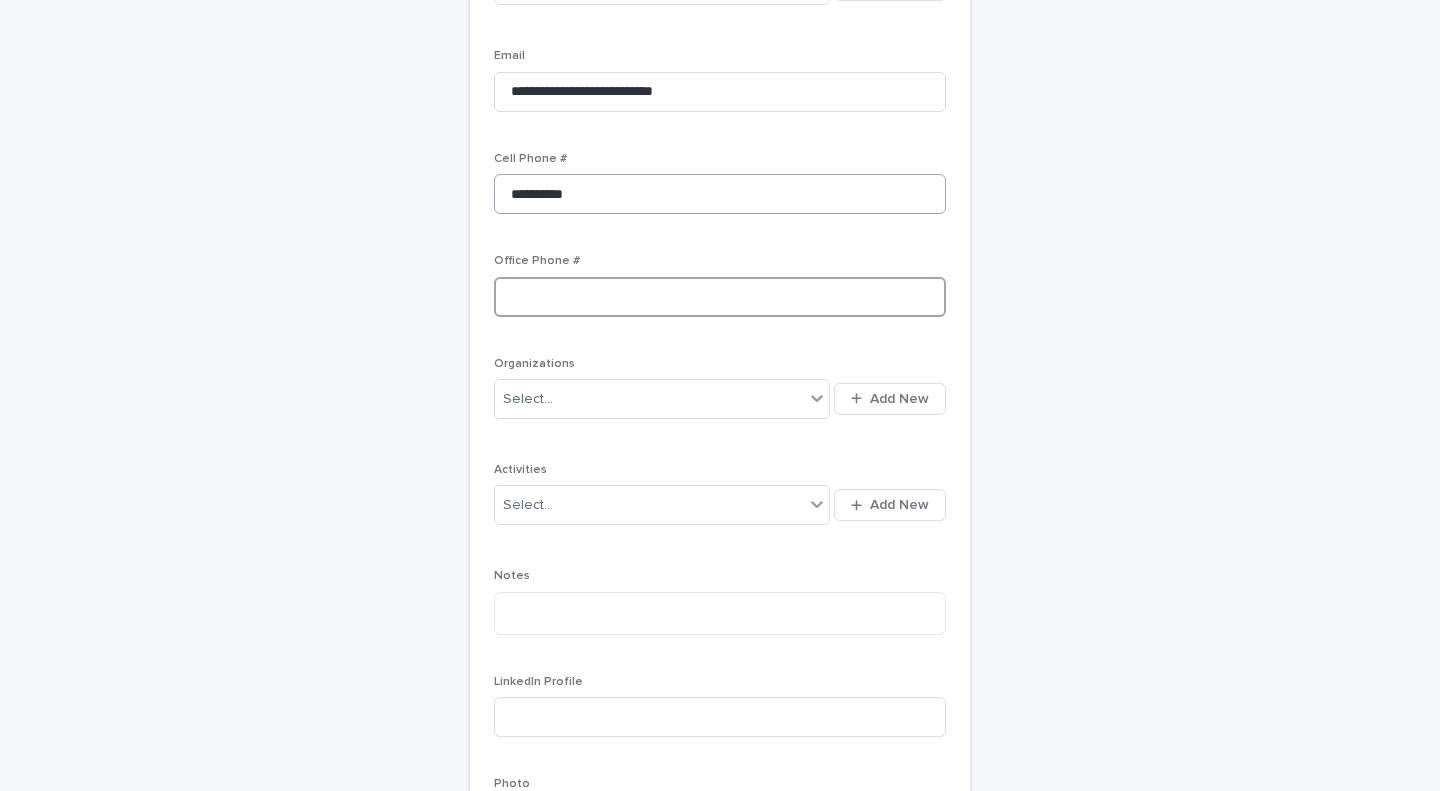 scroll, scrollTop: 569, scrollLeft: 0, axis: vertical 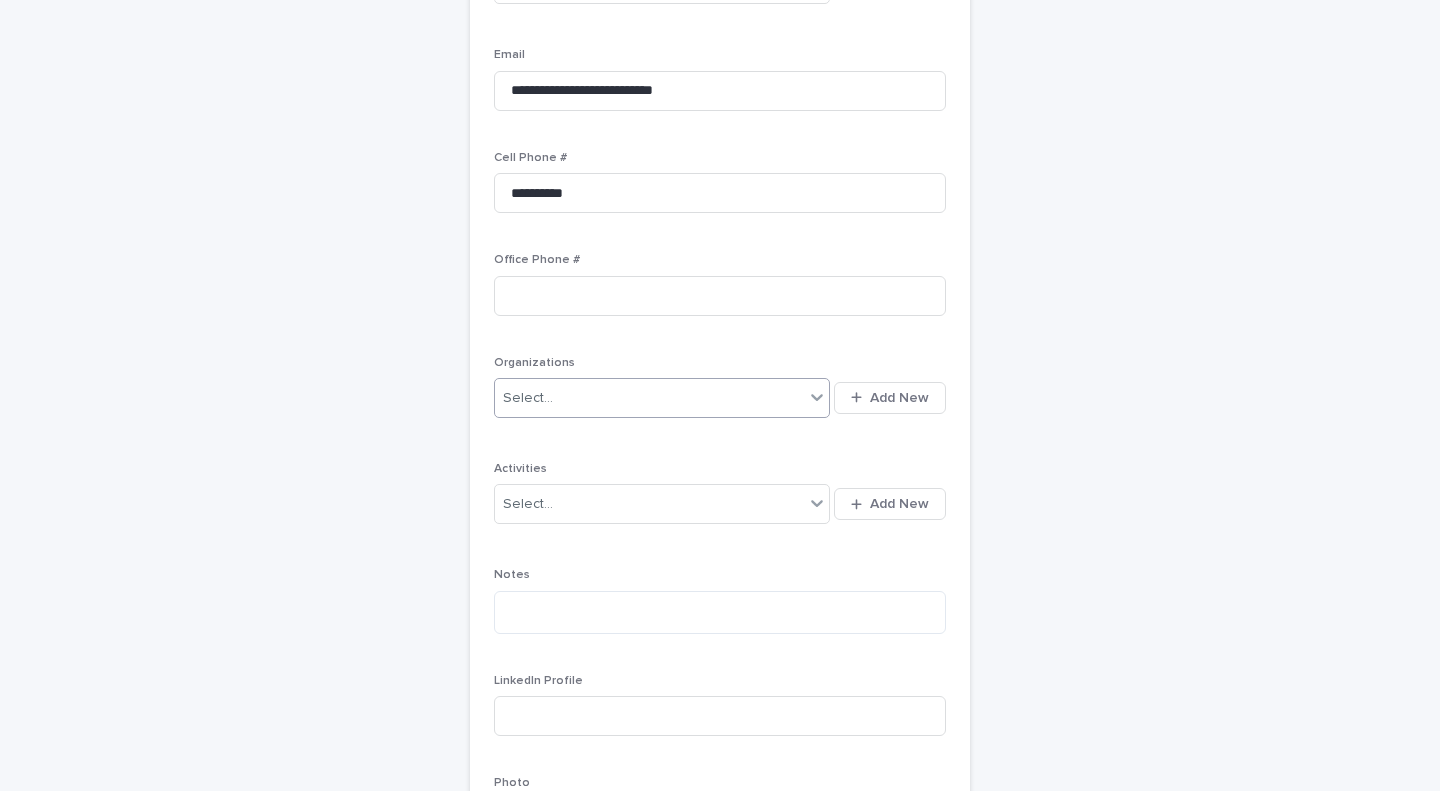 click 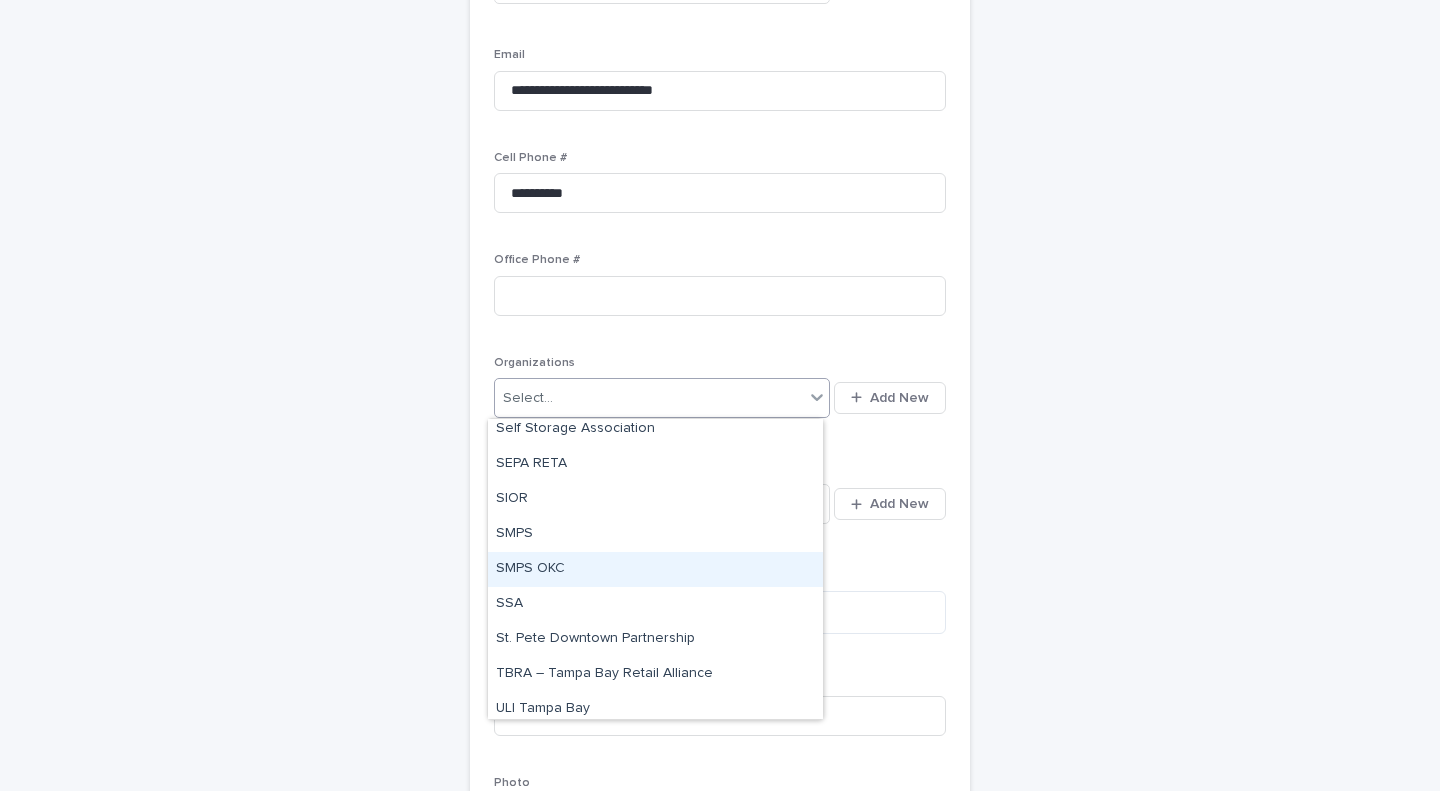 scroll, scrollTop: 918, scrollLeft: 0, axis: vertical 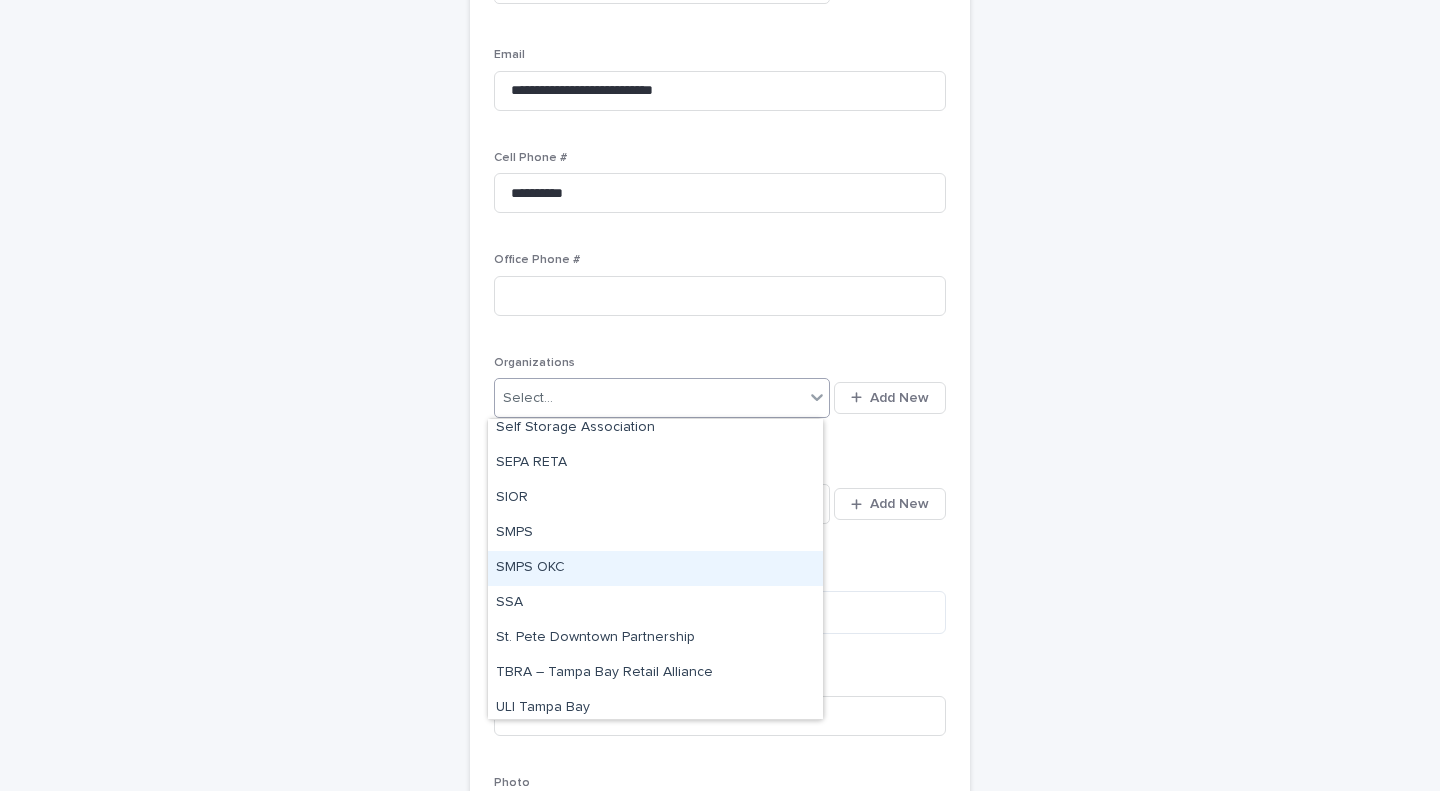 click on "**********" at bounding box center (720, 276) 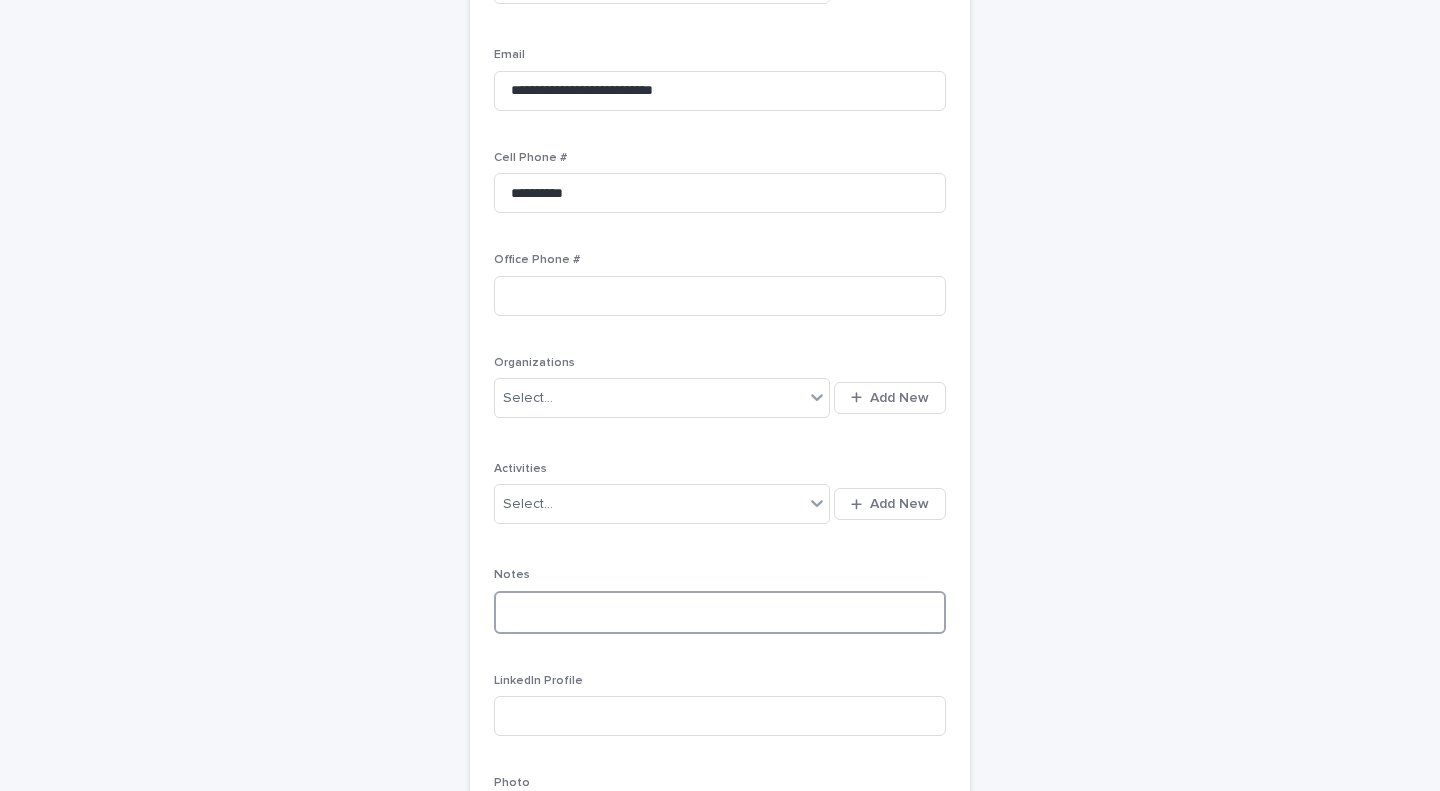 click at bounding box center [720, 612] 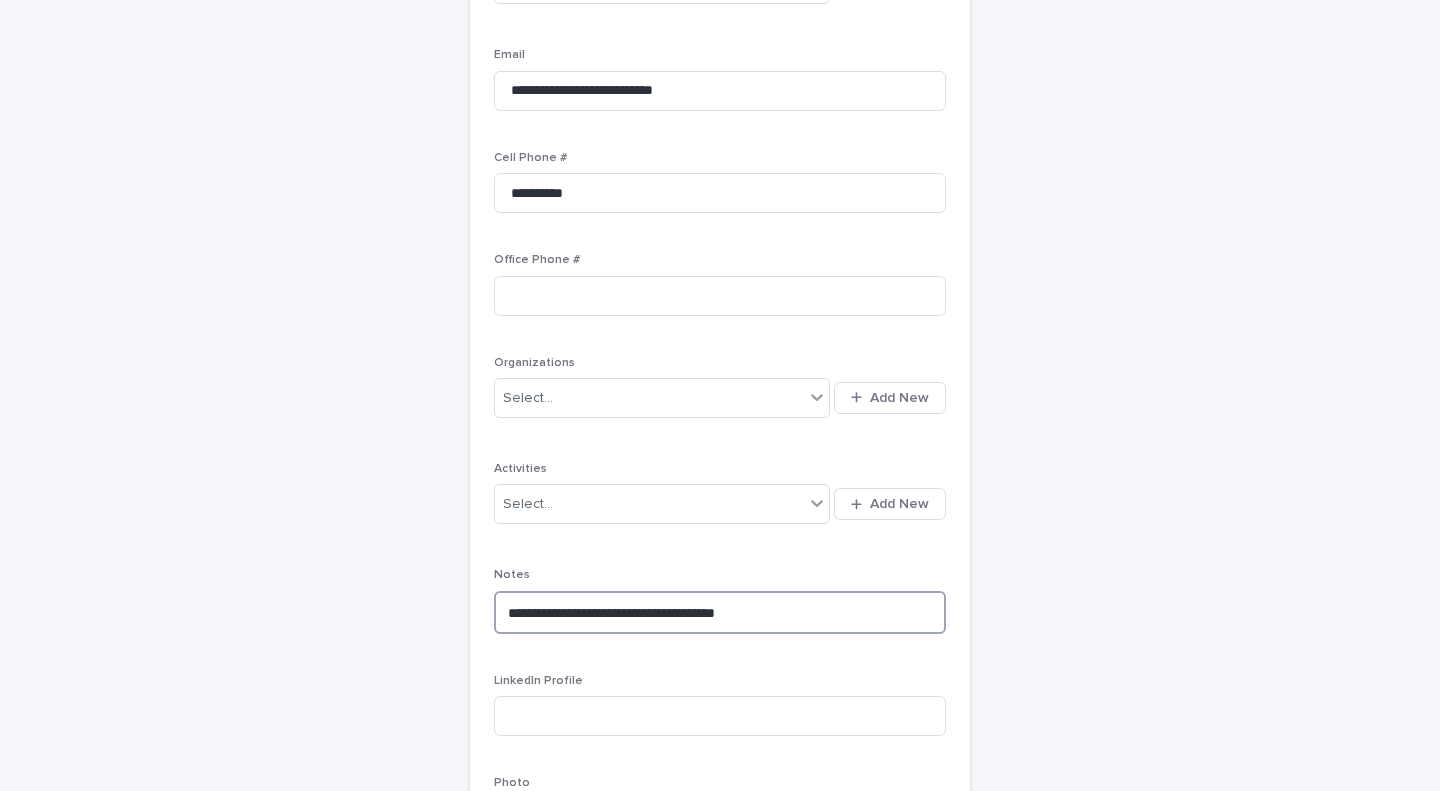 type on "**********" 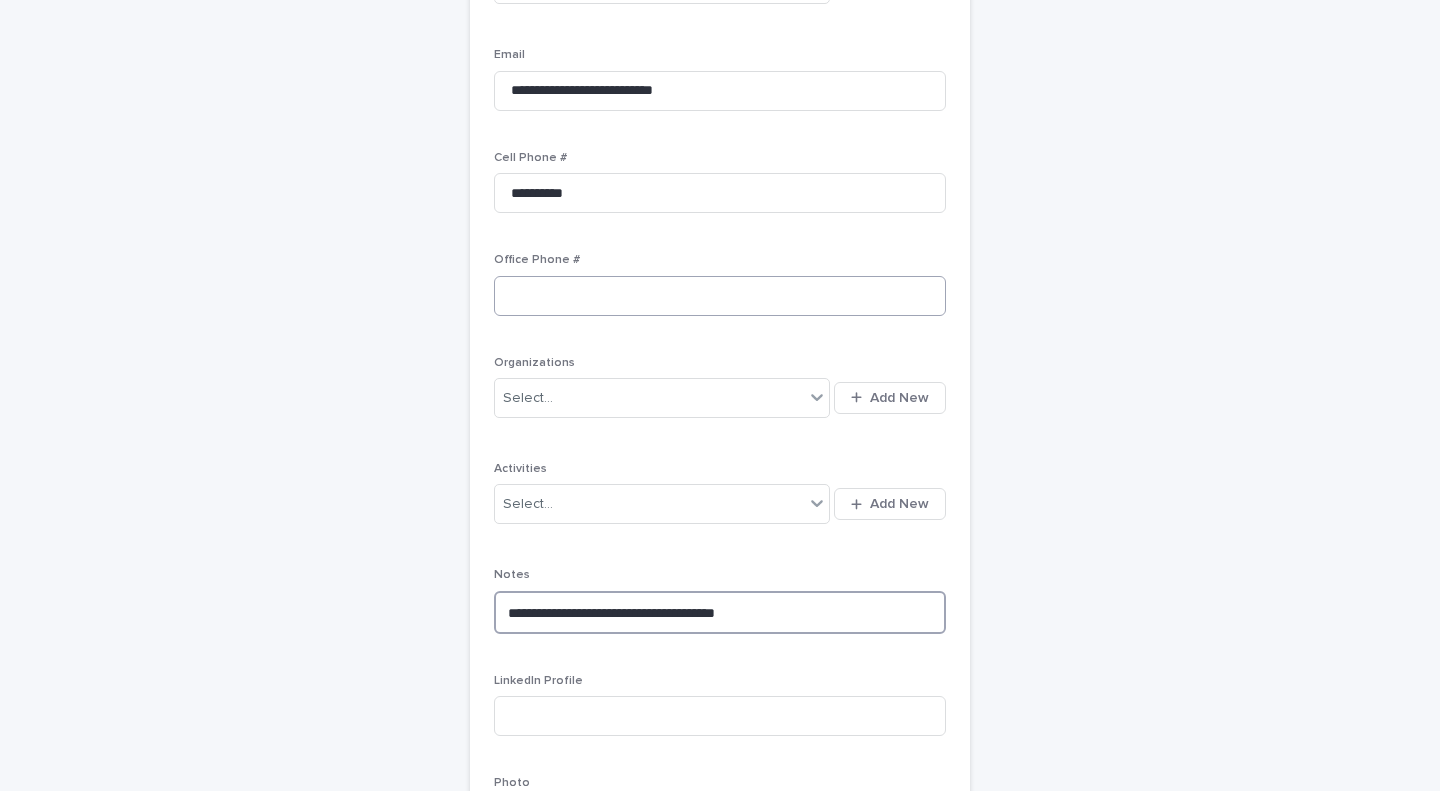 scroll, scrollTop: 992, scrollLeft: 0, axis: vertical 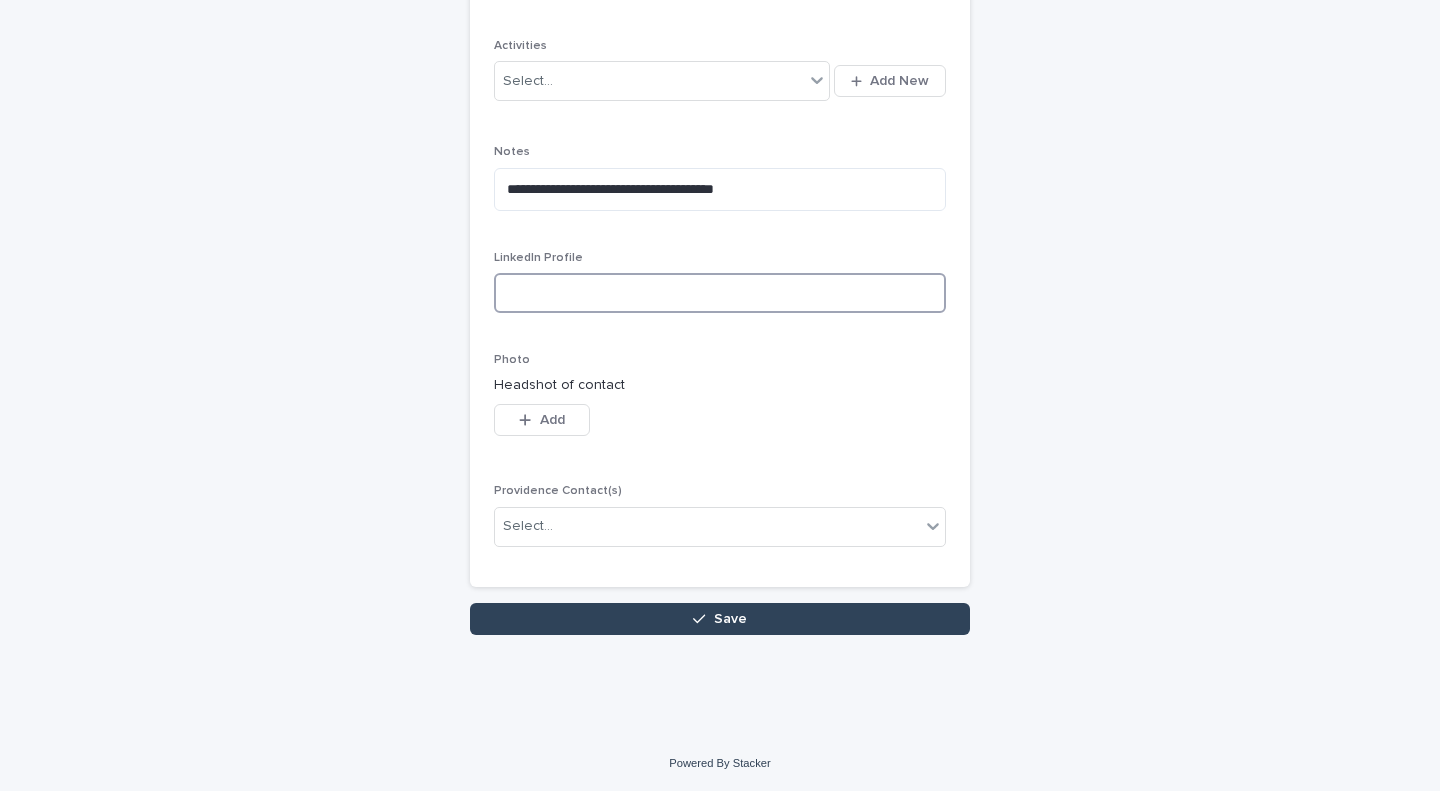 click at bounding box center (720, 293) 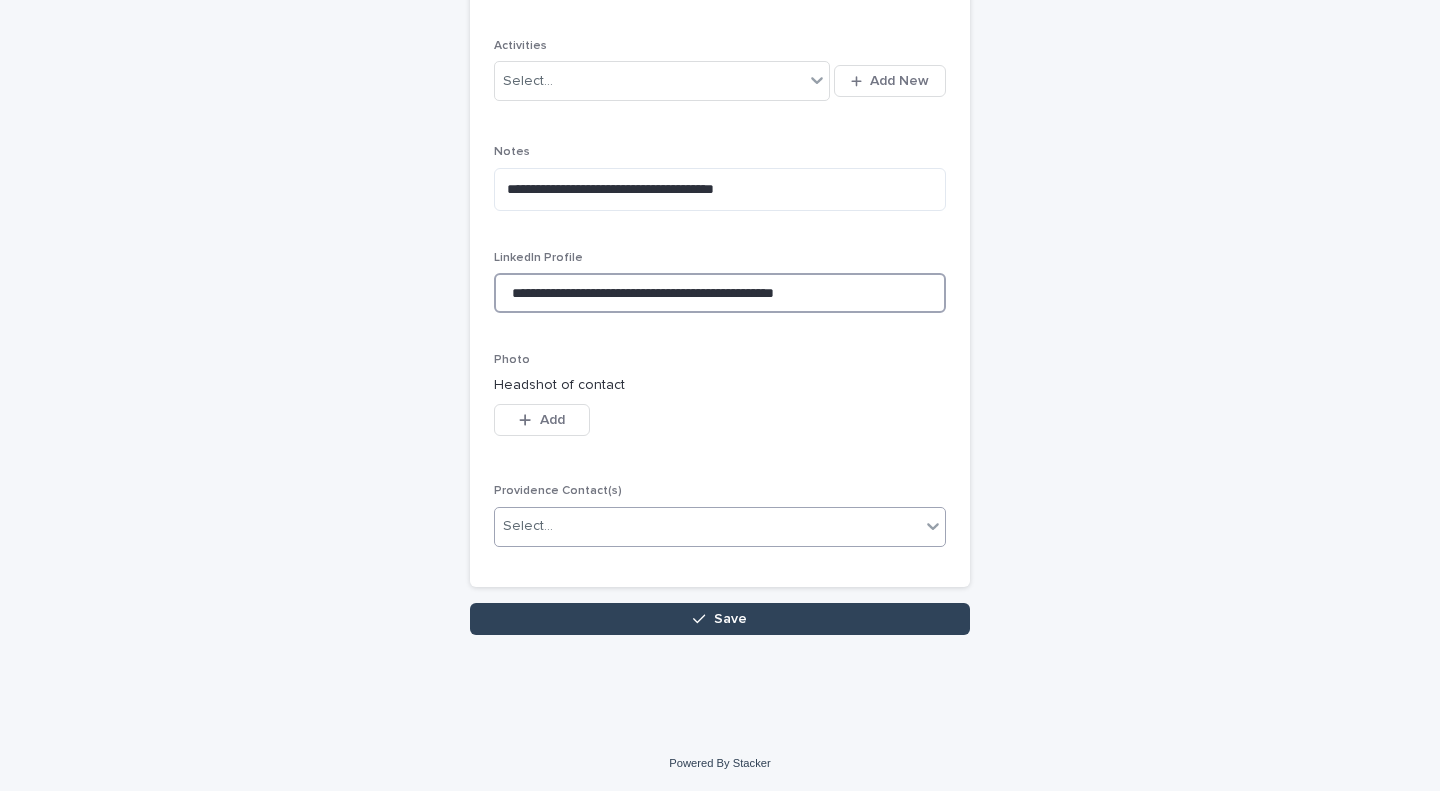 type on "**********" 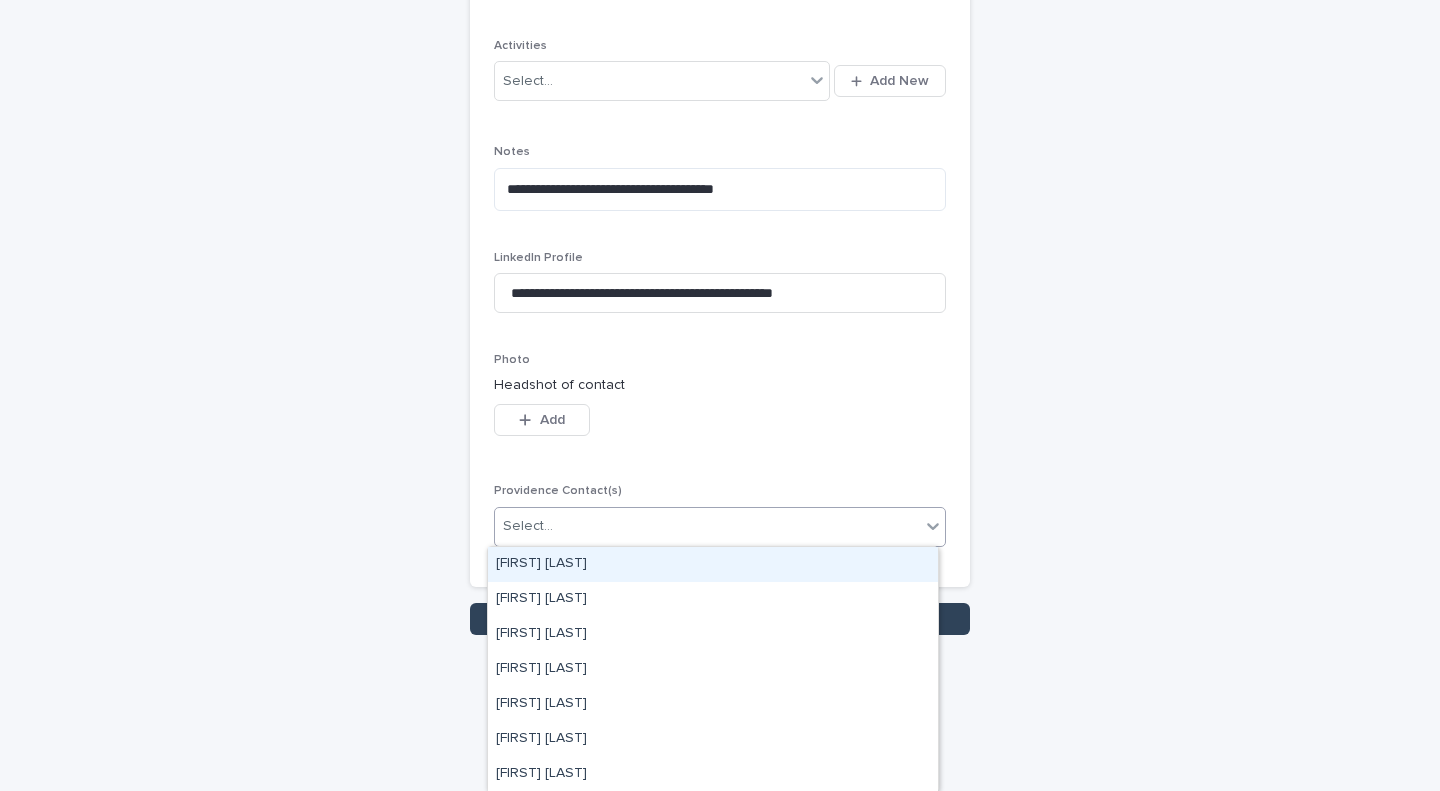 click 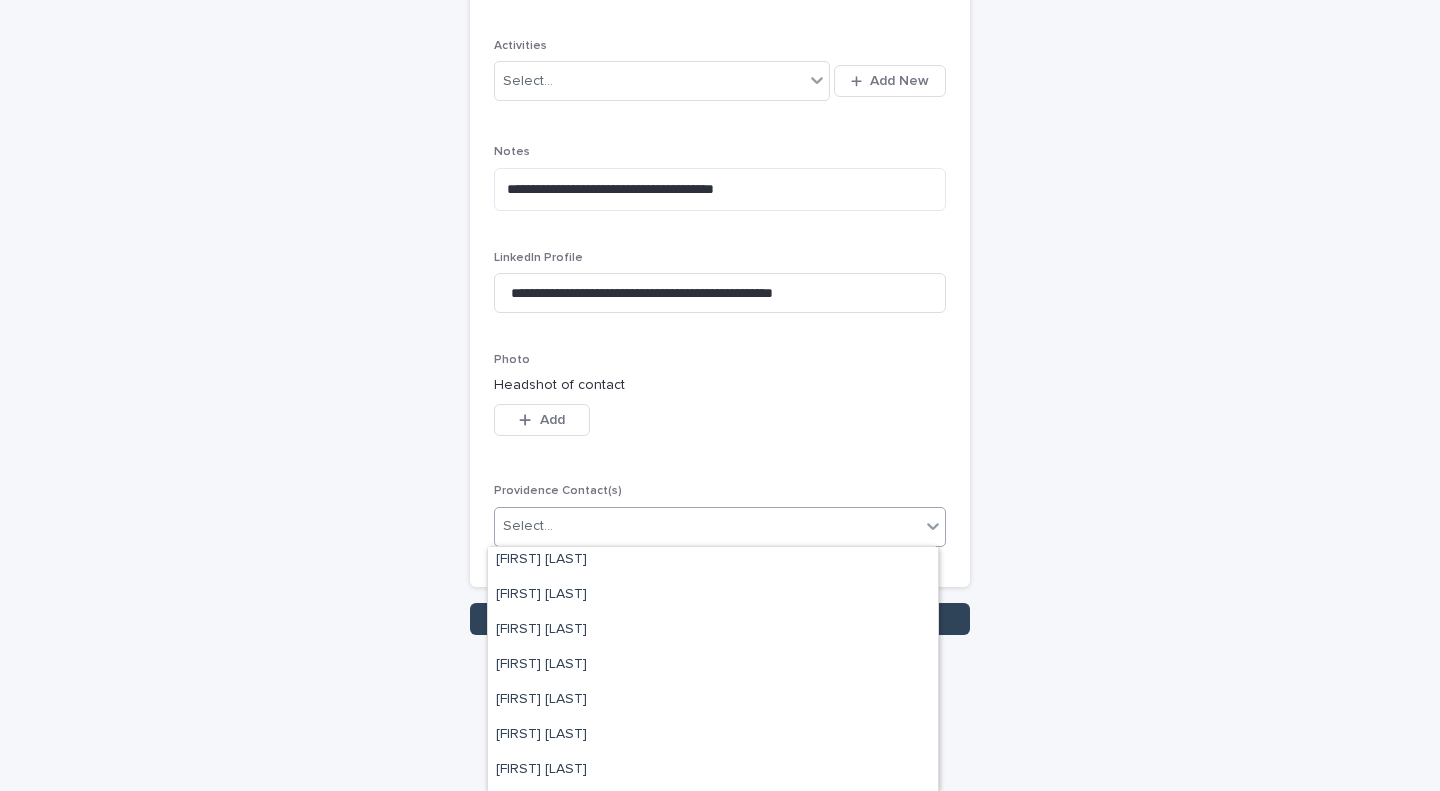 scroll, scrollTop: 460, scrollLeft: 0, axis: vertical 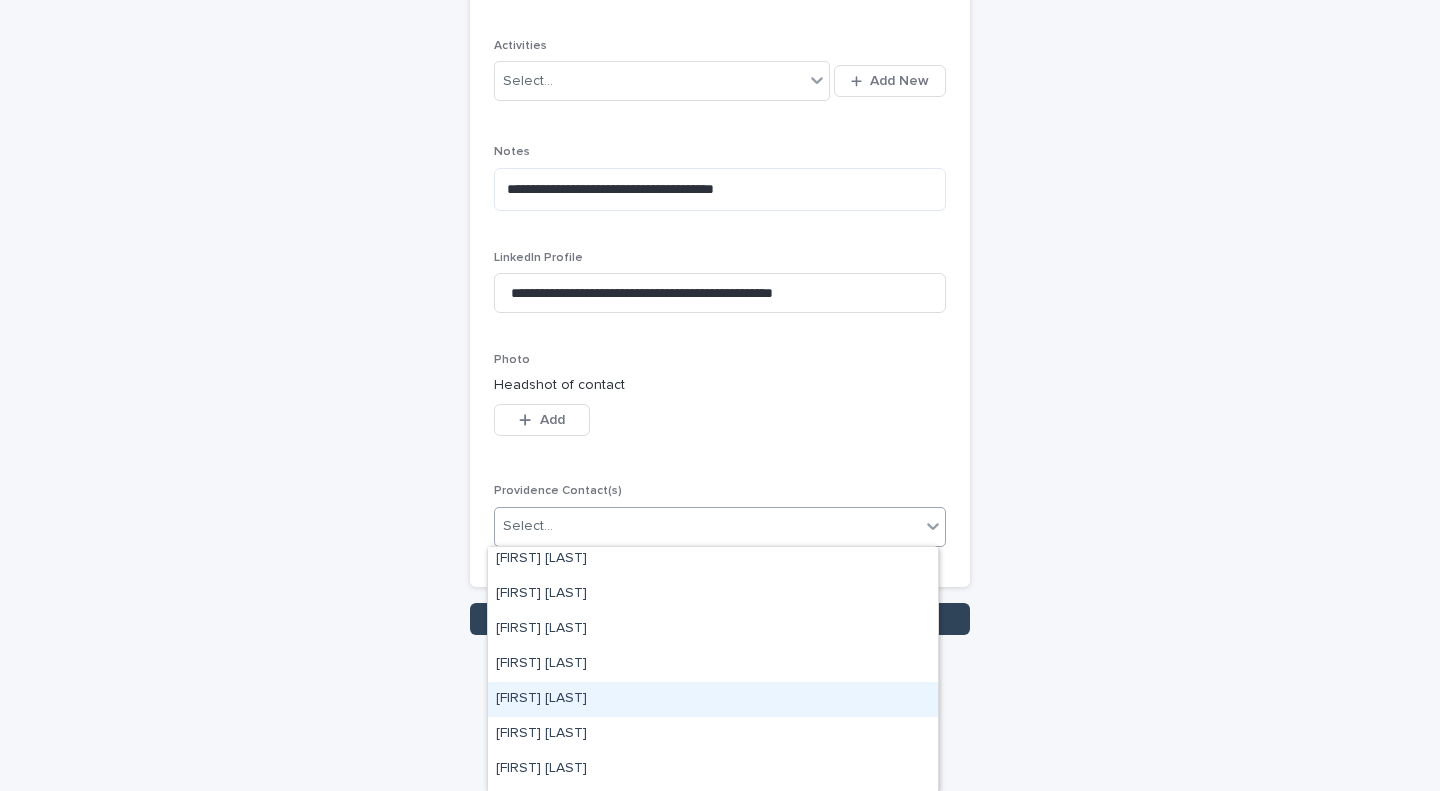click on "[FIRST] [LAST]" at bounding box center (713, 699) 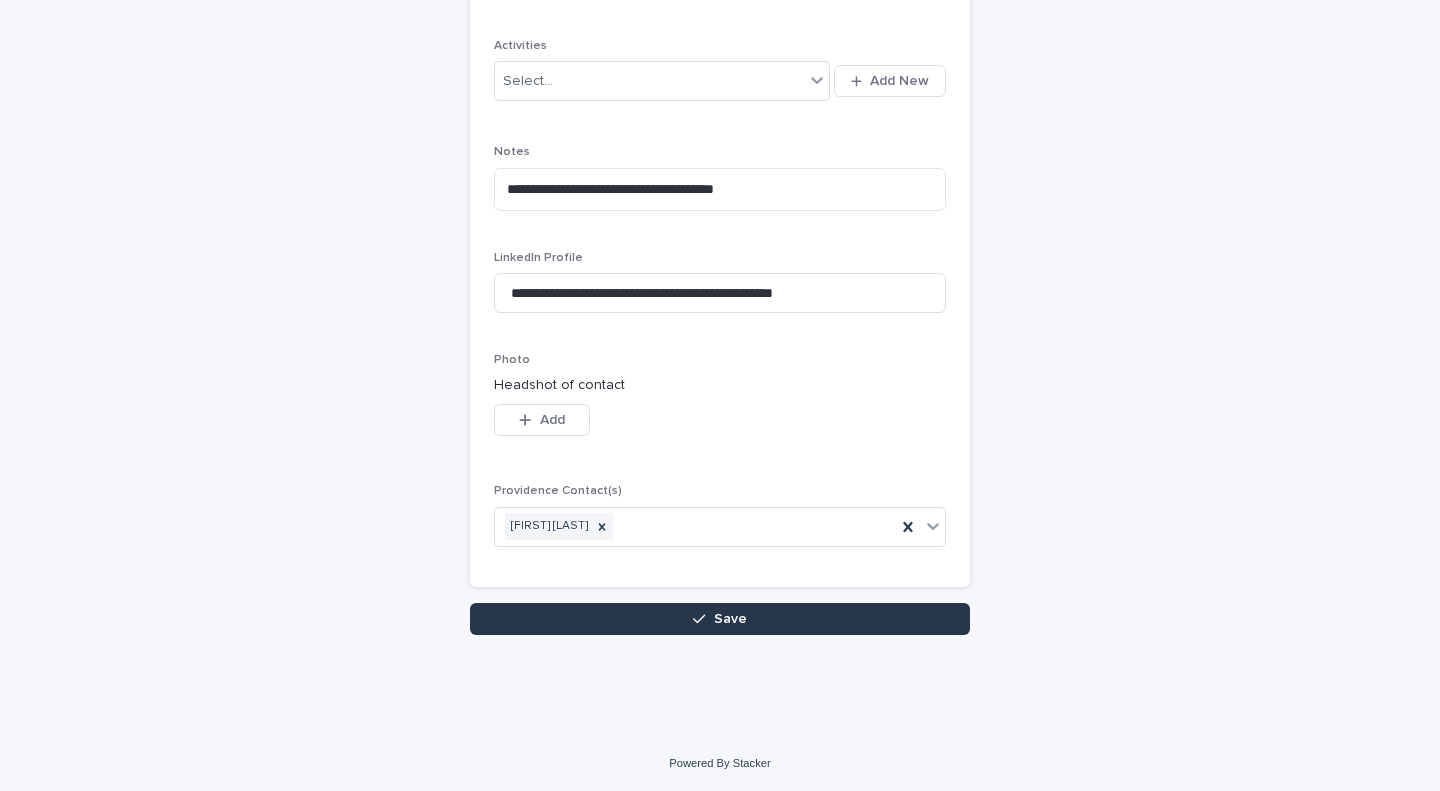 click on "Save" at bounding box center [720, 619] 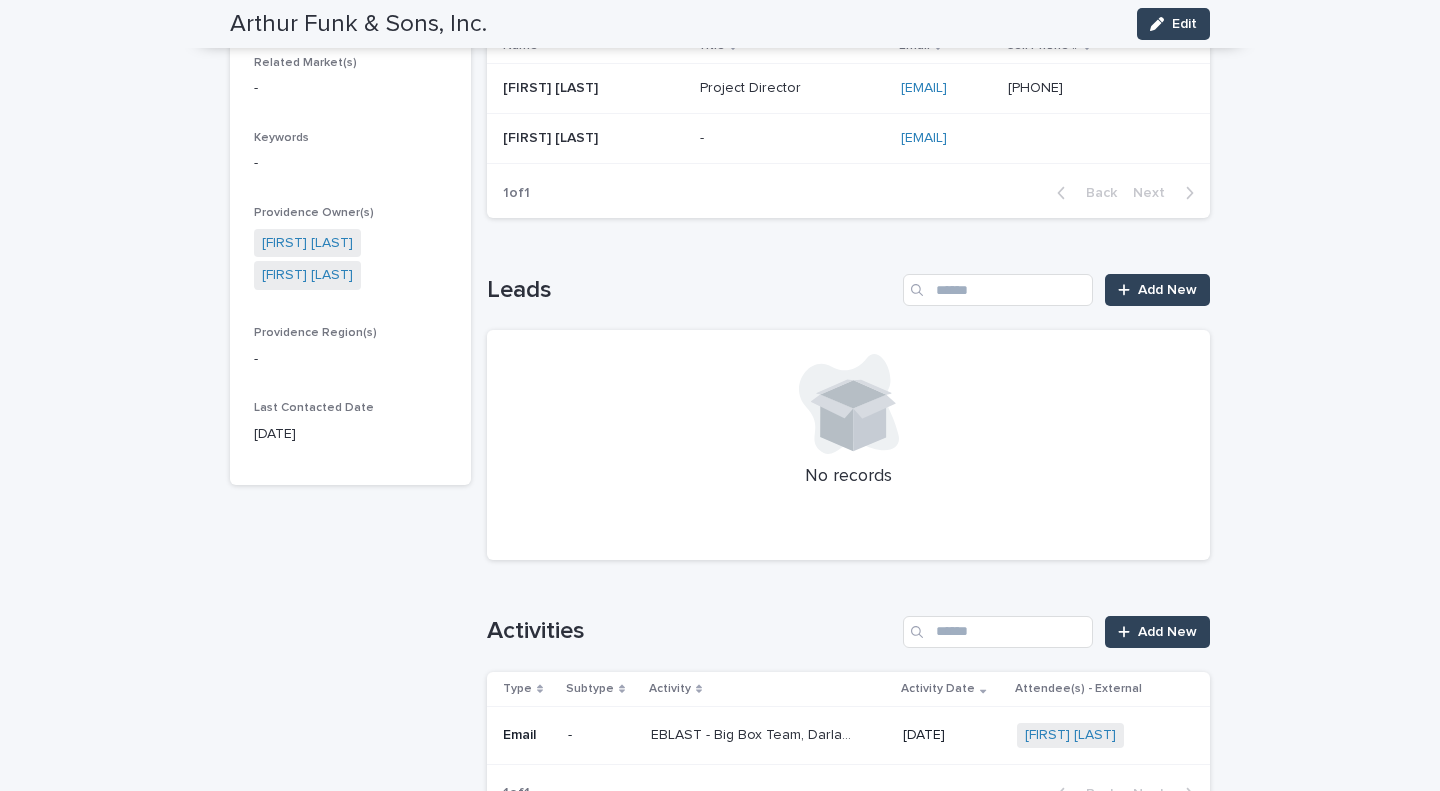 scroll, scrollTop: 533, scrollLeft: 0, axis: vertical 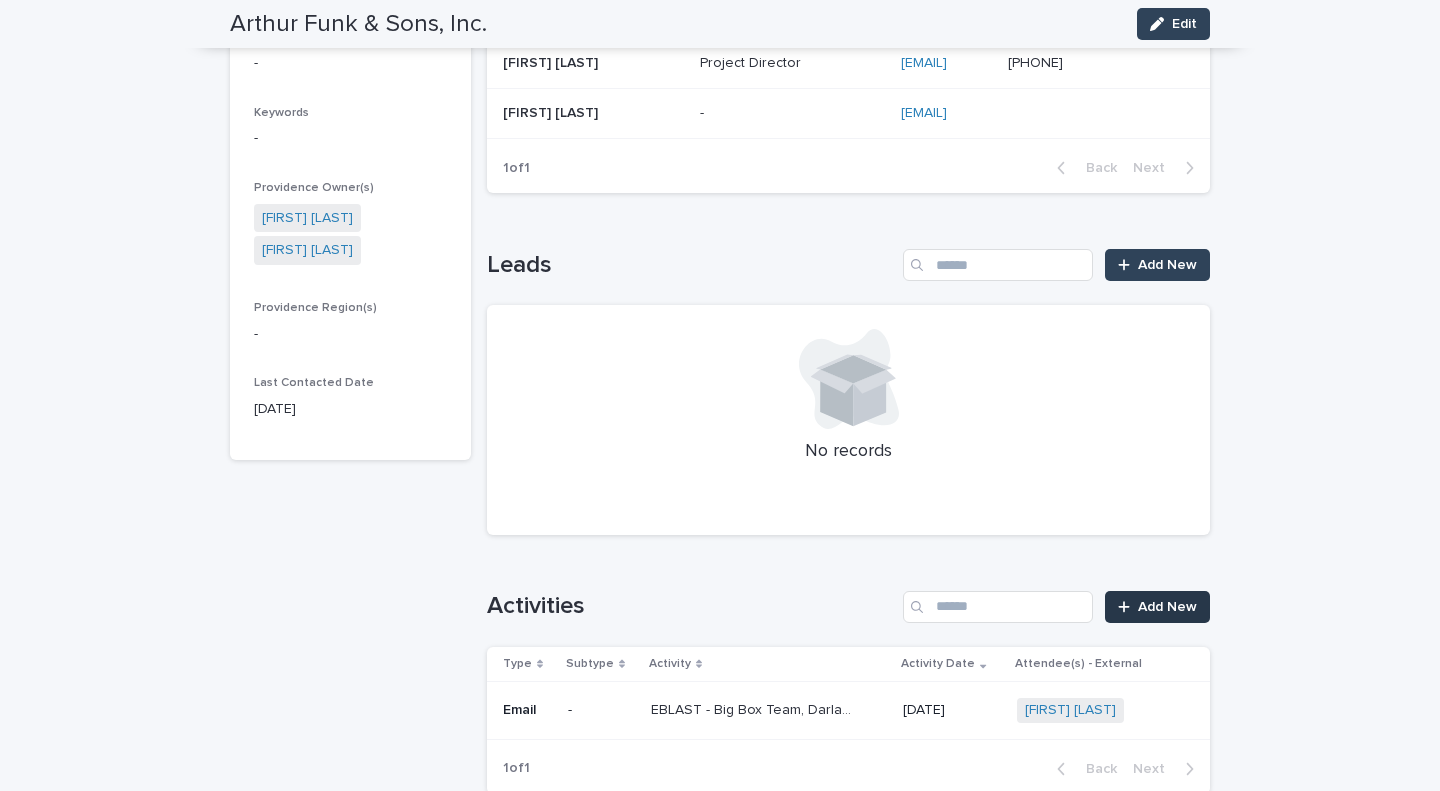 click on "Add New" at bounding box center [1167, 607] 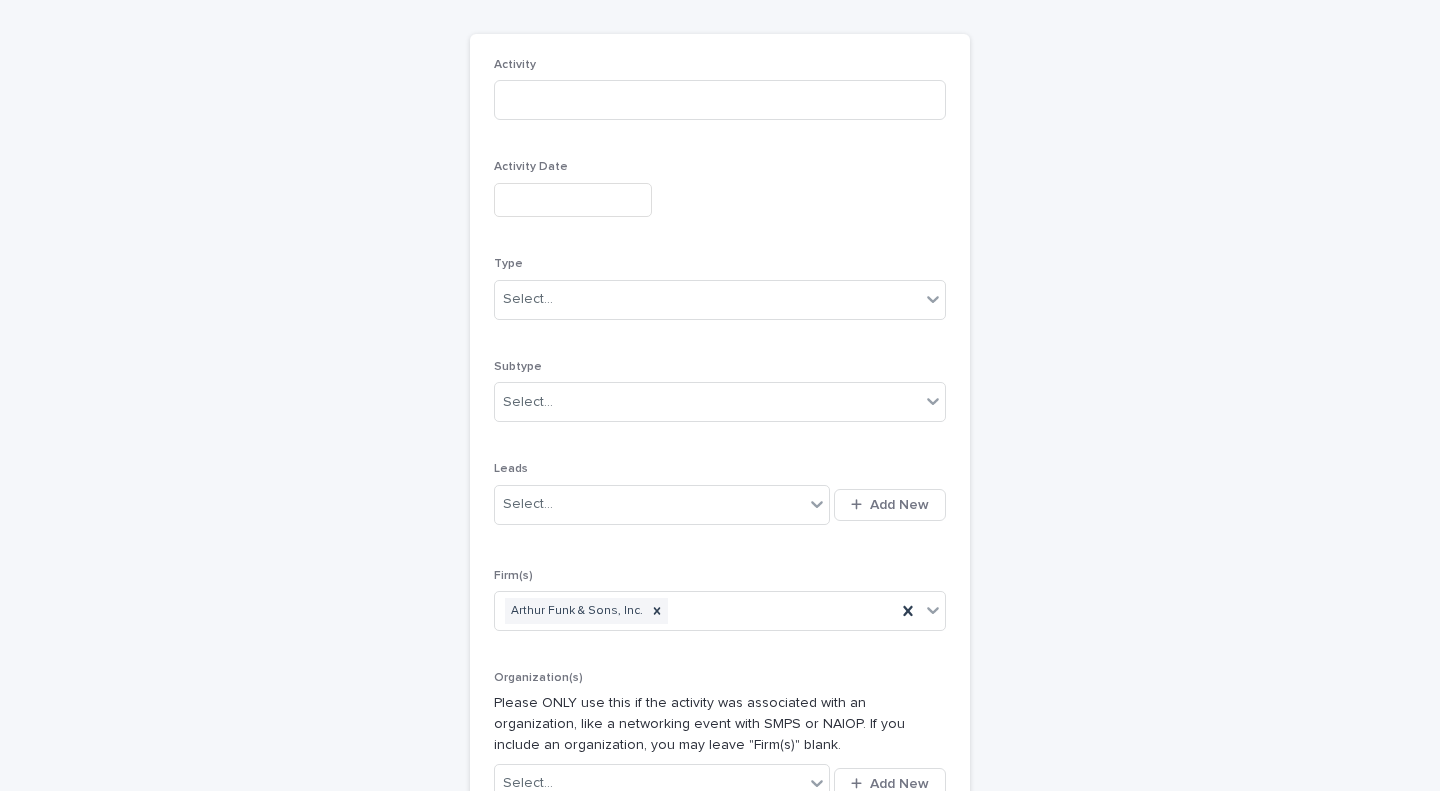 scroll, scrollTop: 129, scrollLeft: 0, axis: vertical 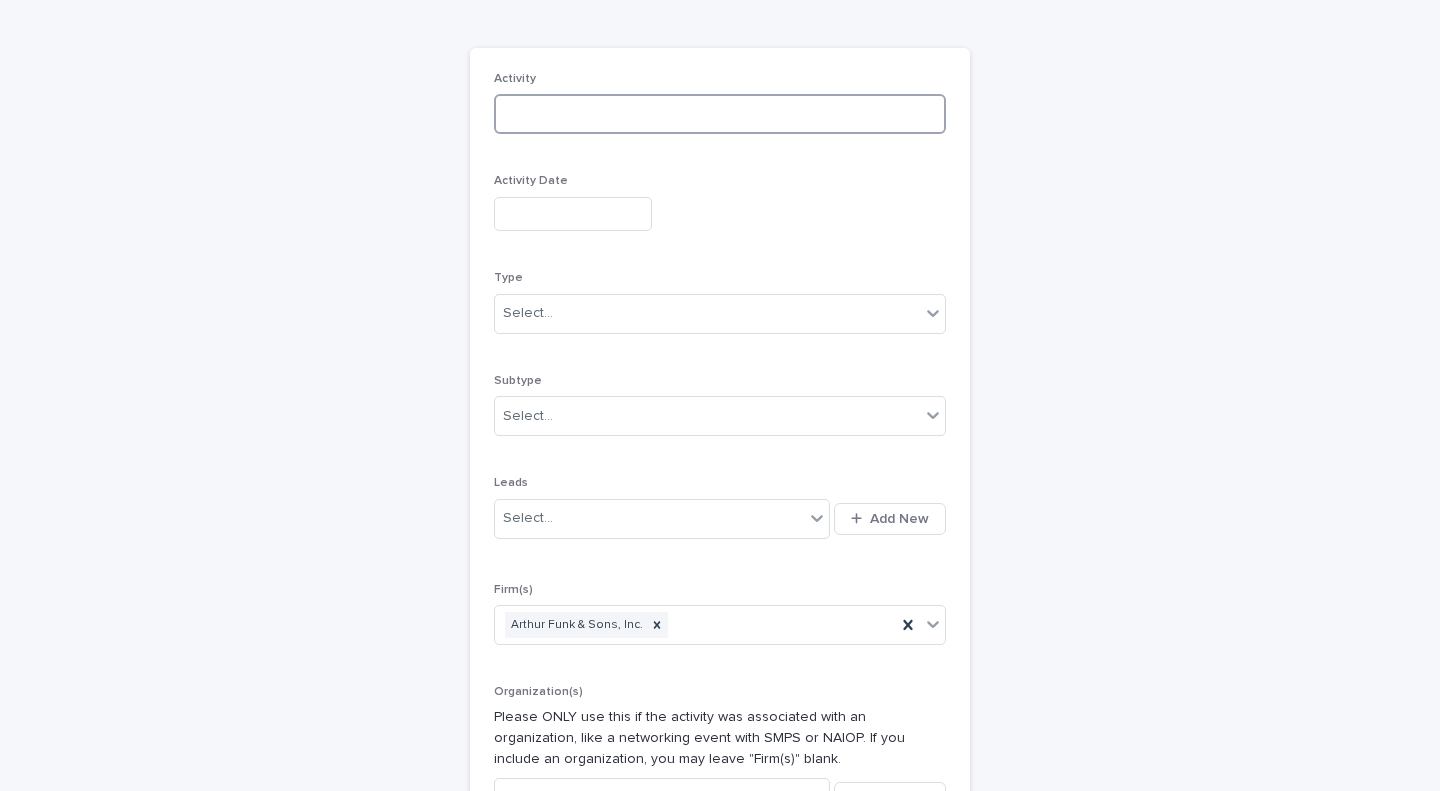 click at bounding box center (720, 114) 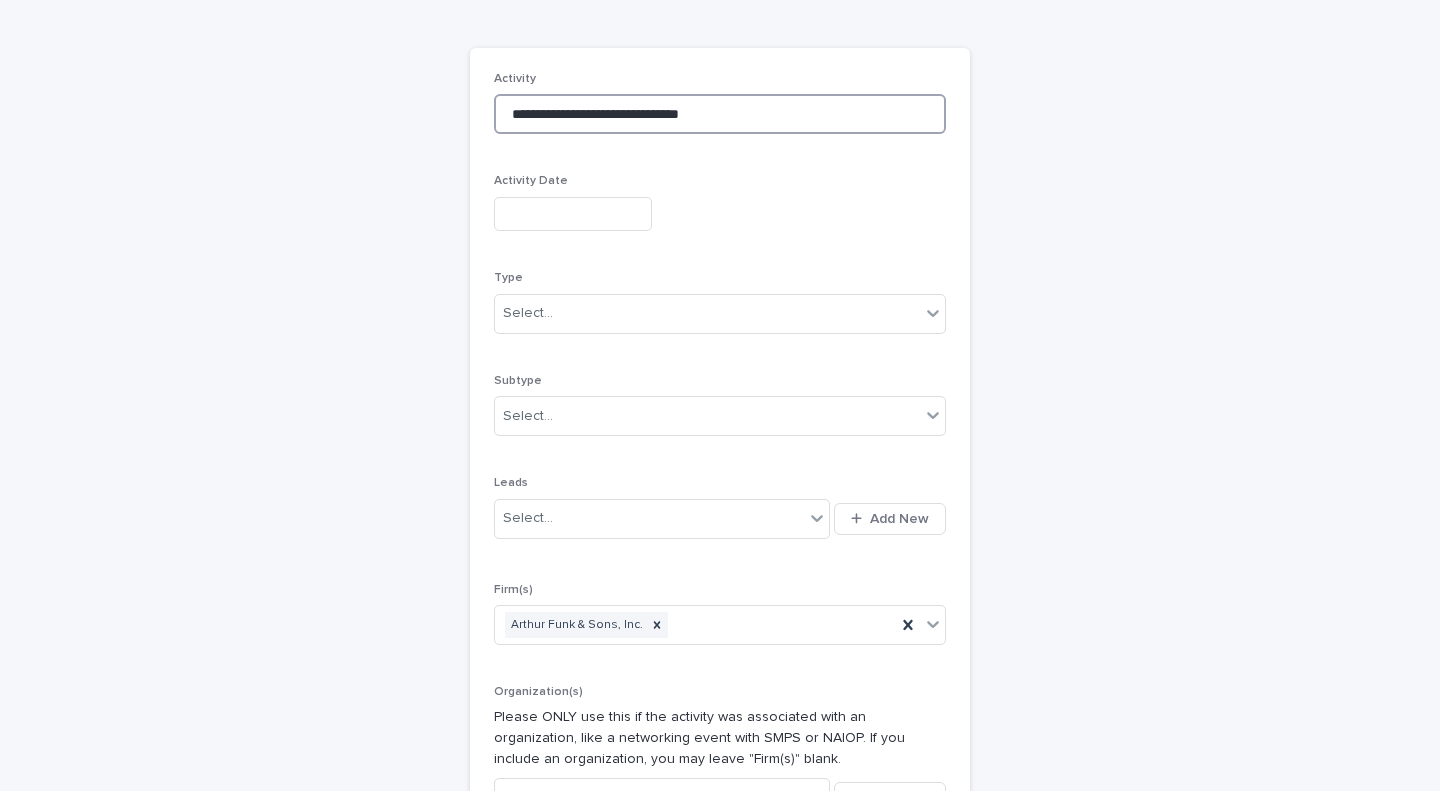 type on "**********" 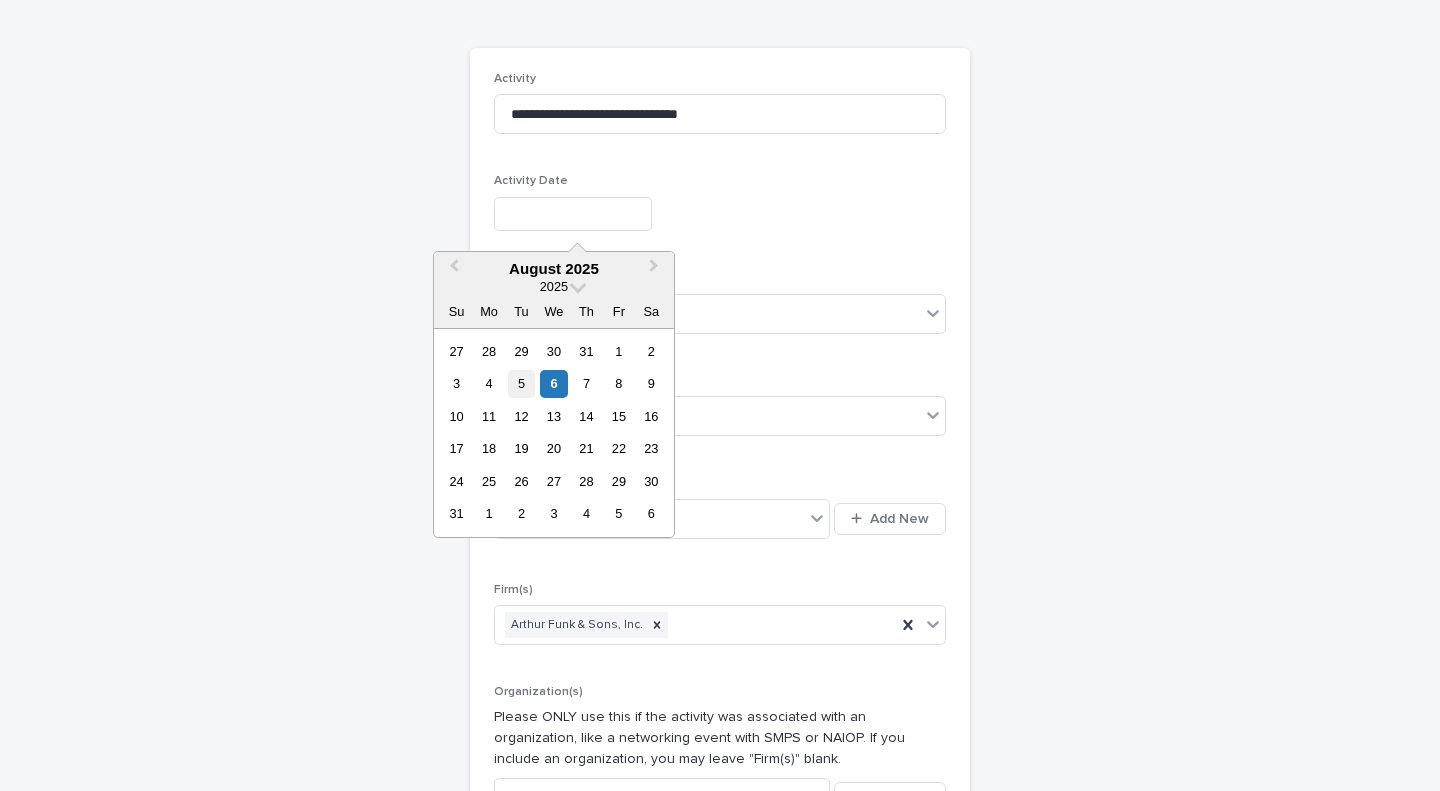 click on "5" at bounding box center (521, 383) 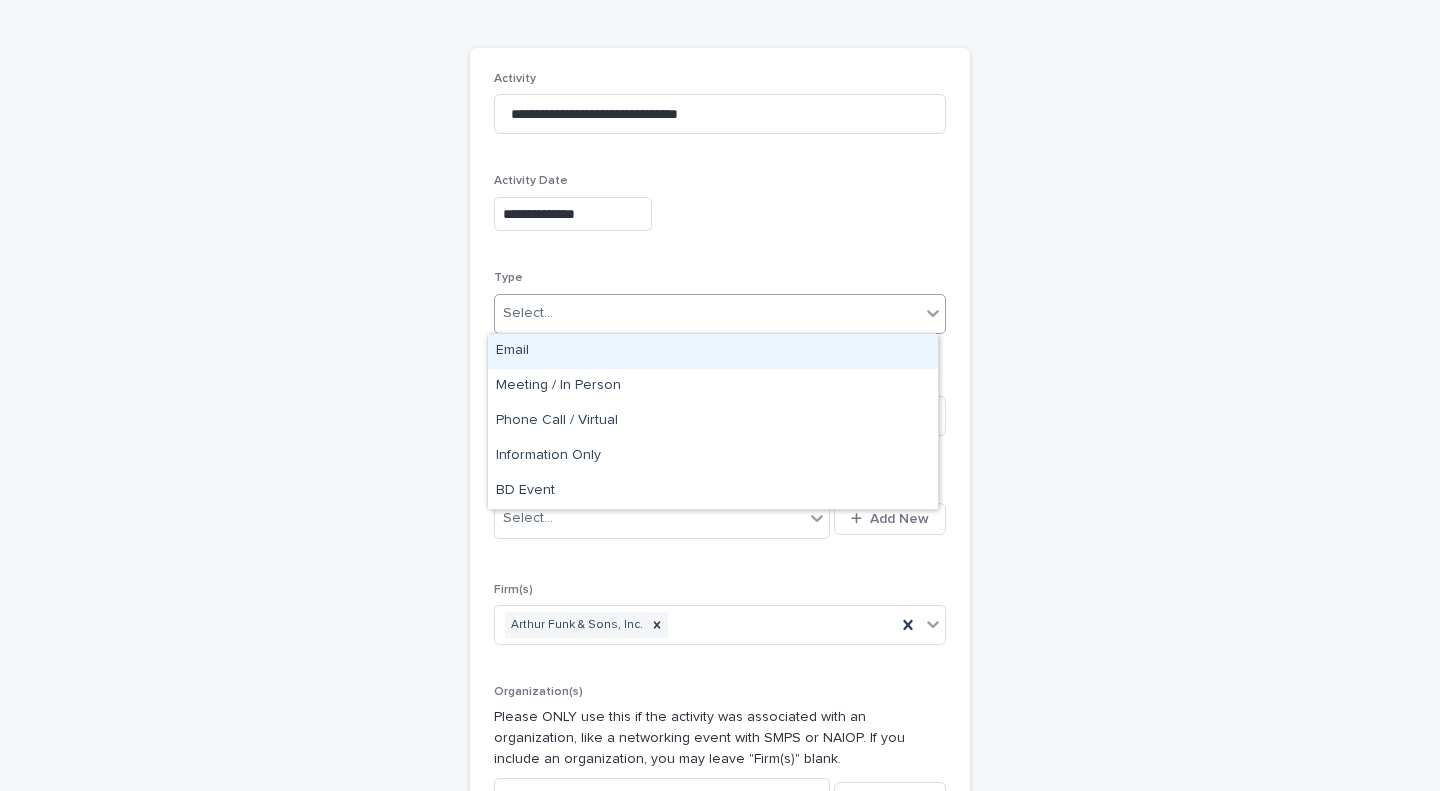 click on "Select..." at bounding box center [707, 313] 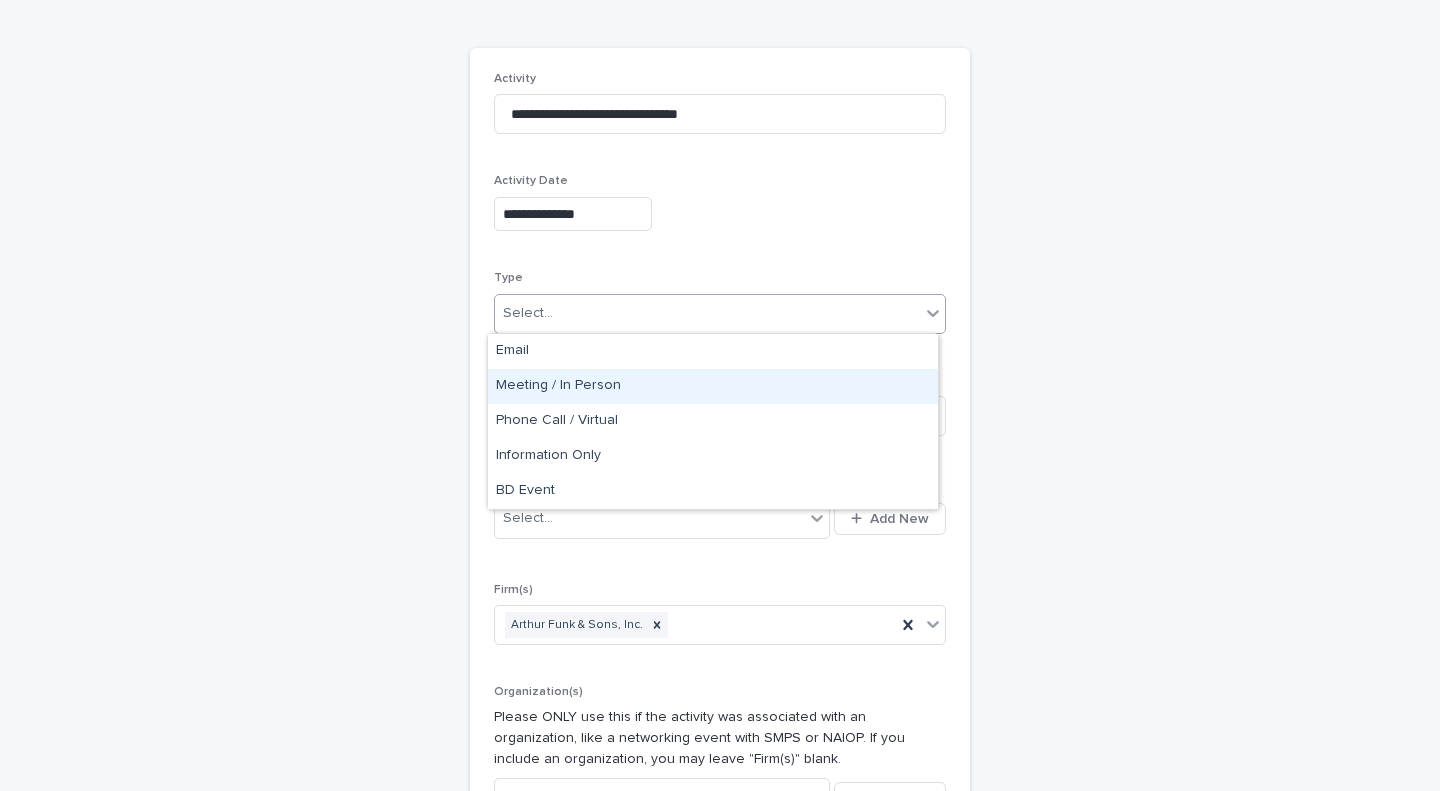 click on "Meeting / In Person" at bounding box center (713, 386) 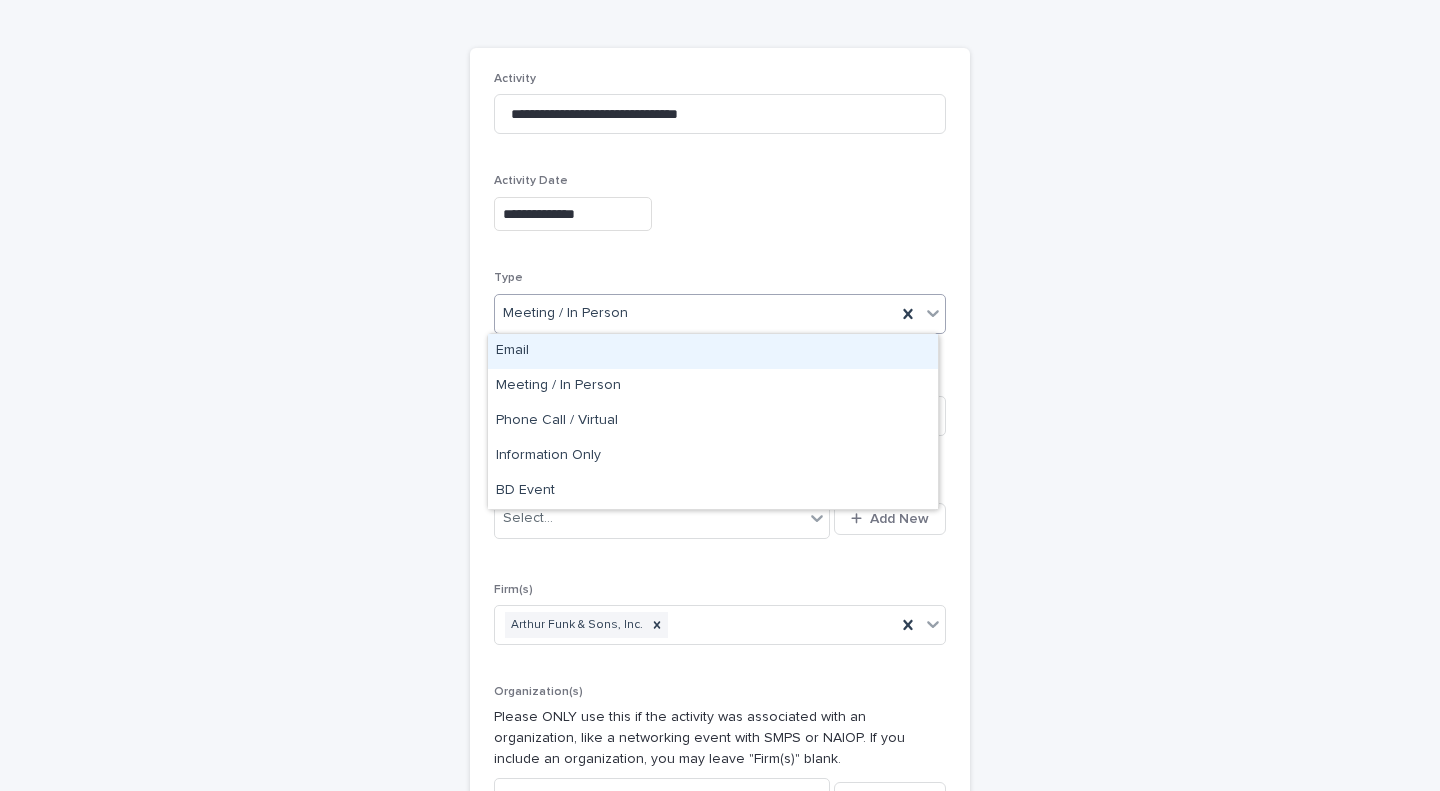 click at bounding box center (631, 313) 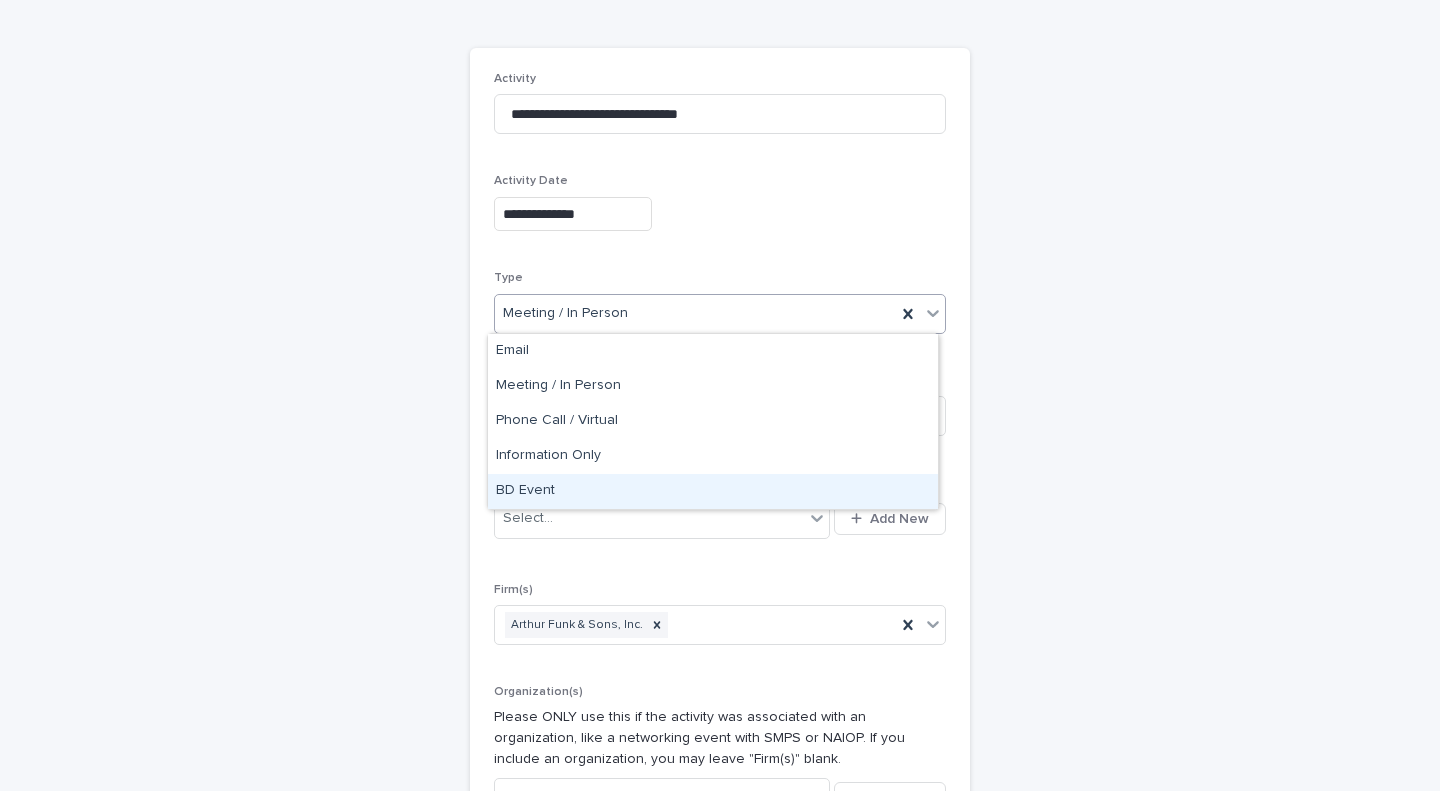 click on "BD Event" at bounding box center (713, 491) 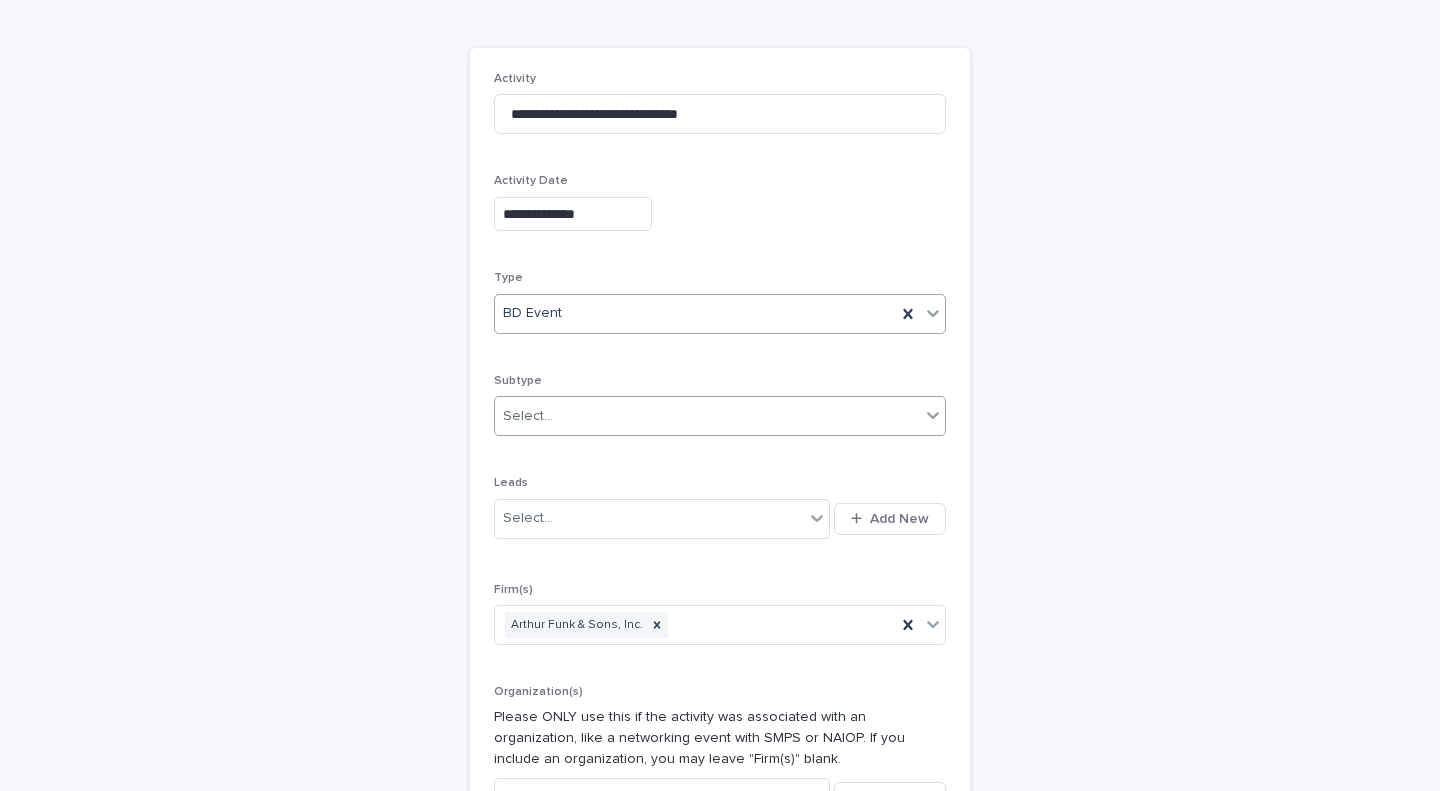 click on "Select..." at bounding box center (707, 416) 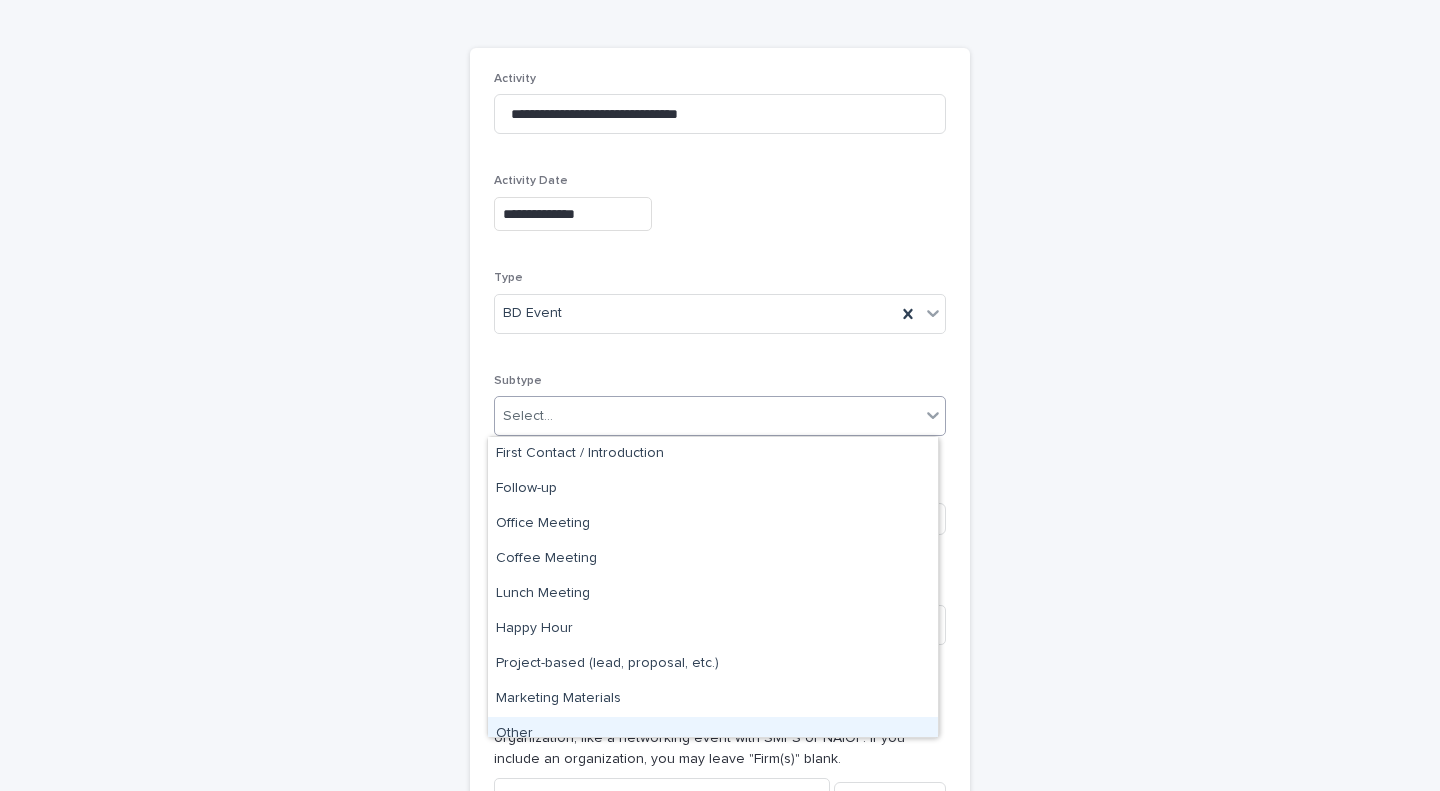 click on "Other" at bounding box center [713, 734] 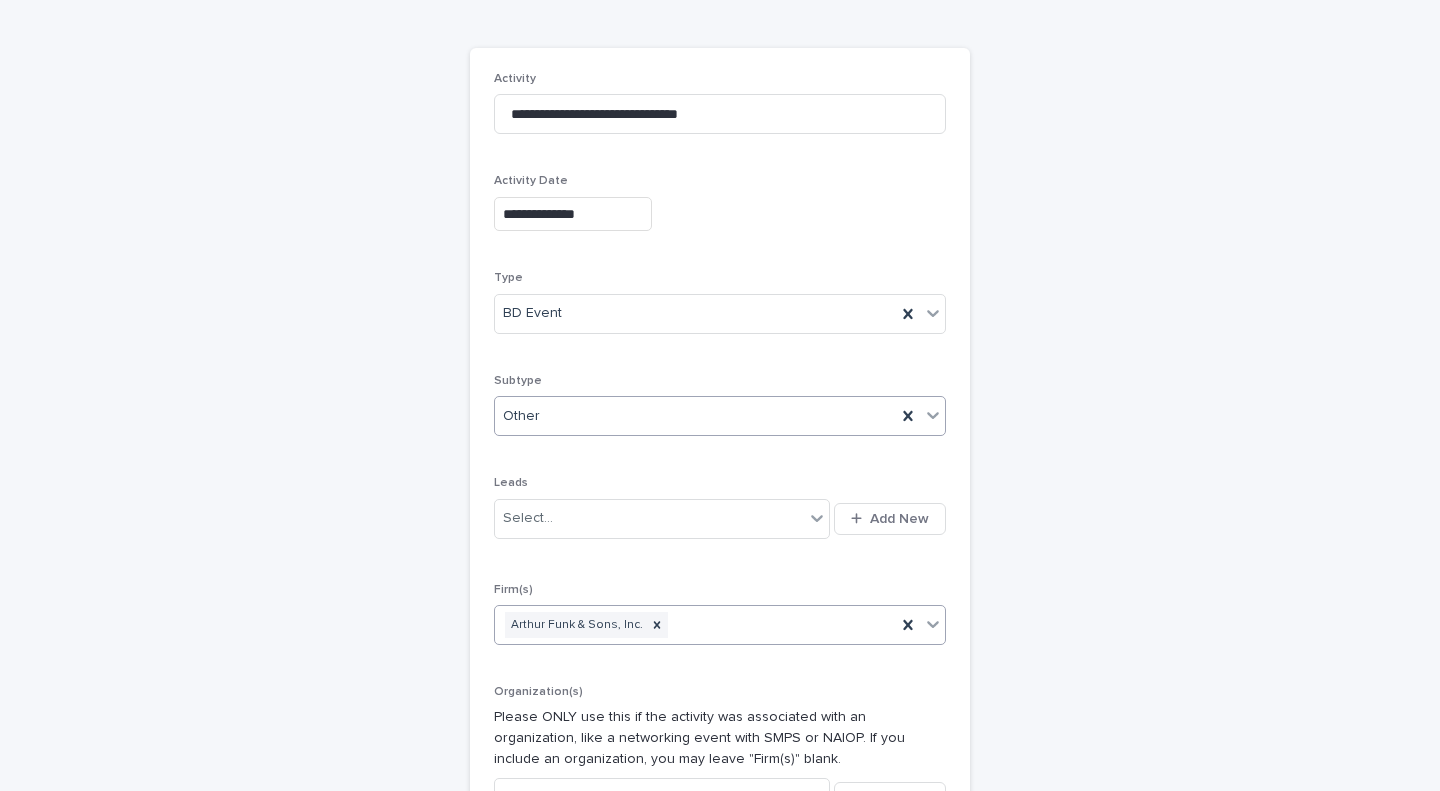 scroll, scrollTop: 434, scrollLeft: 0, axis: vertical 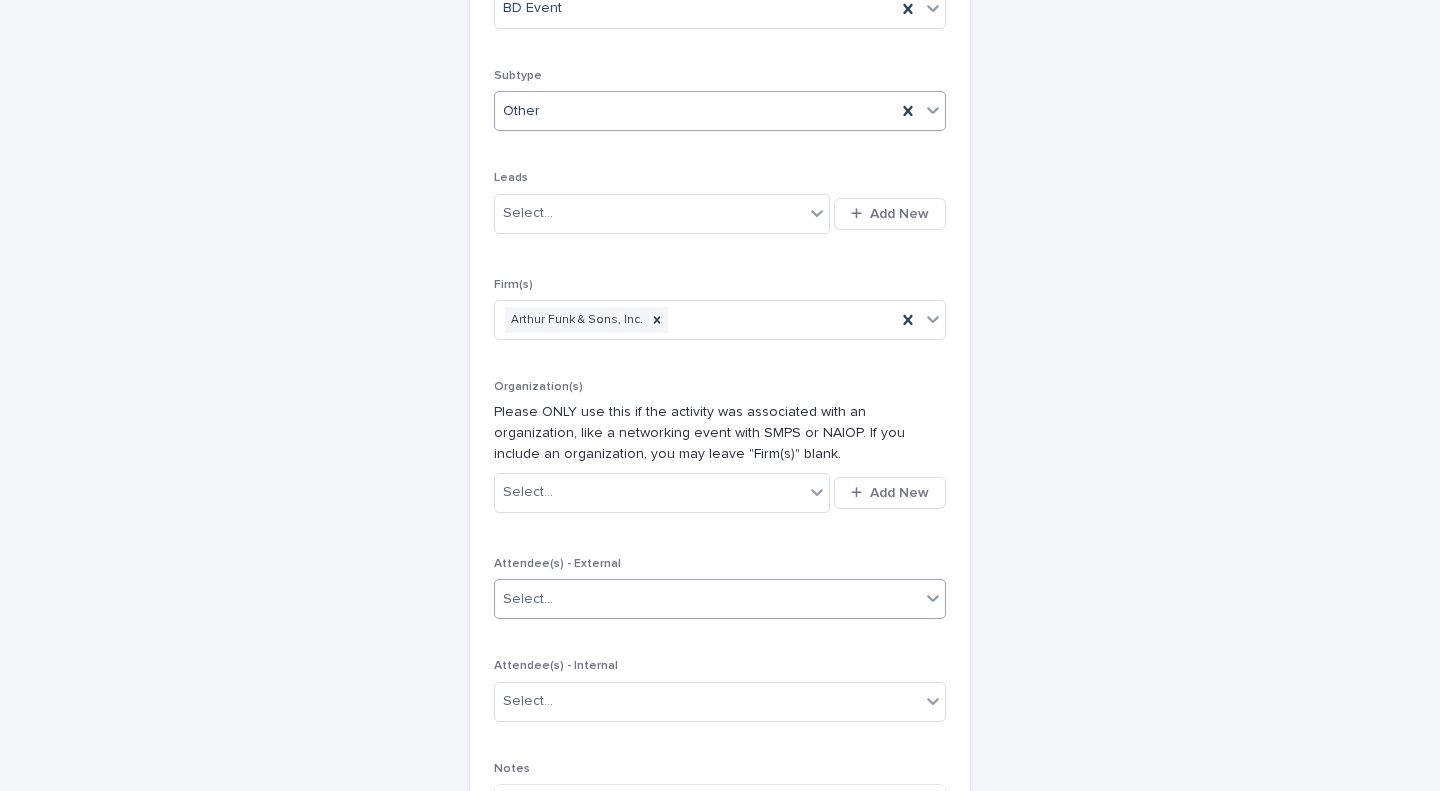 click on "Select..." at bounding box center (707, 599) 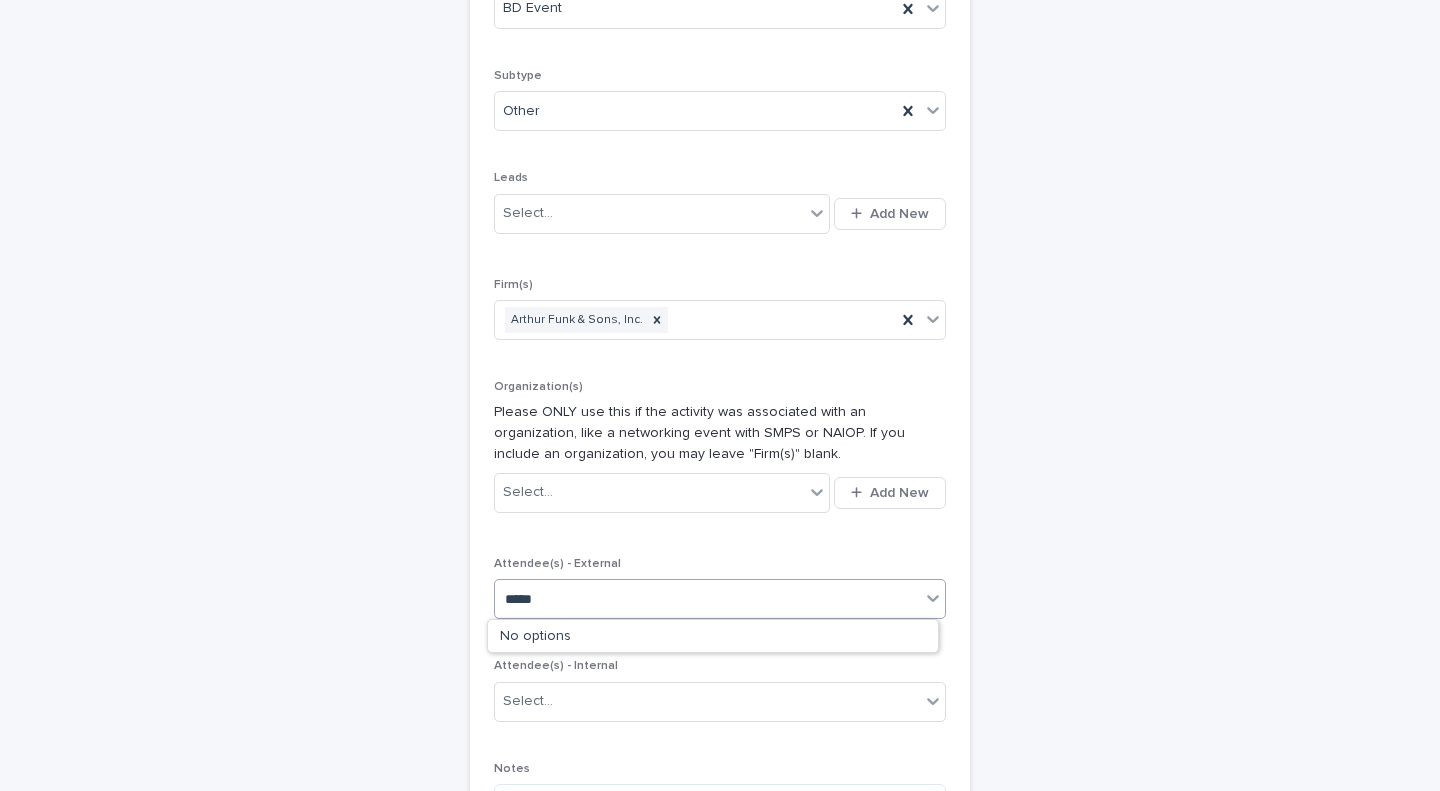 type on "******" 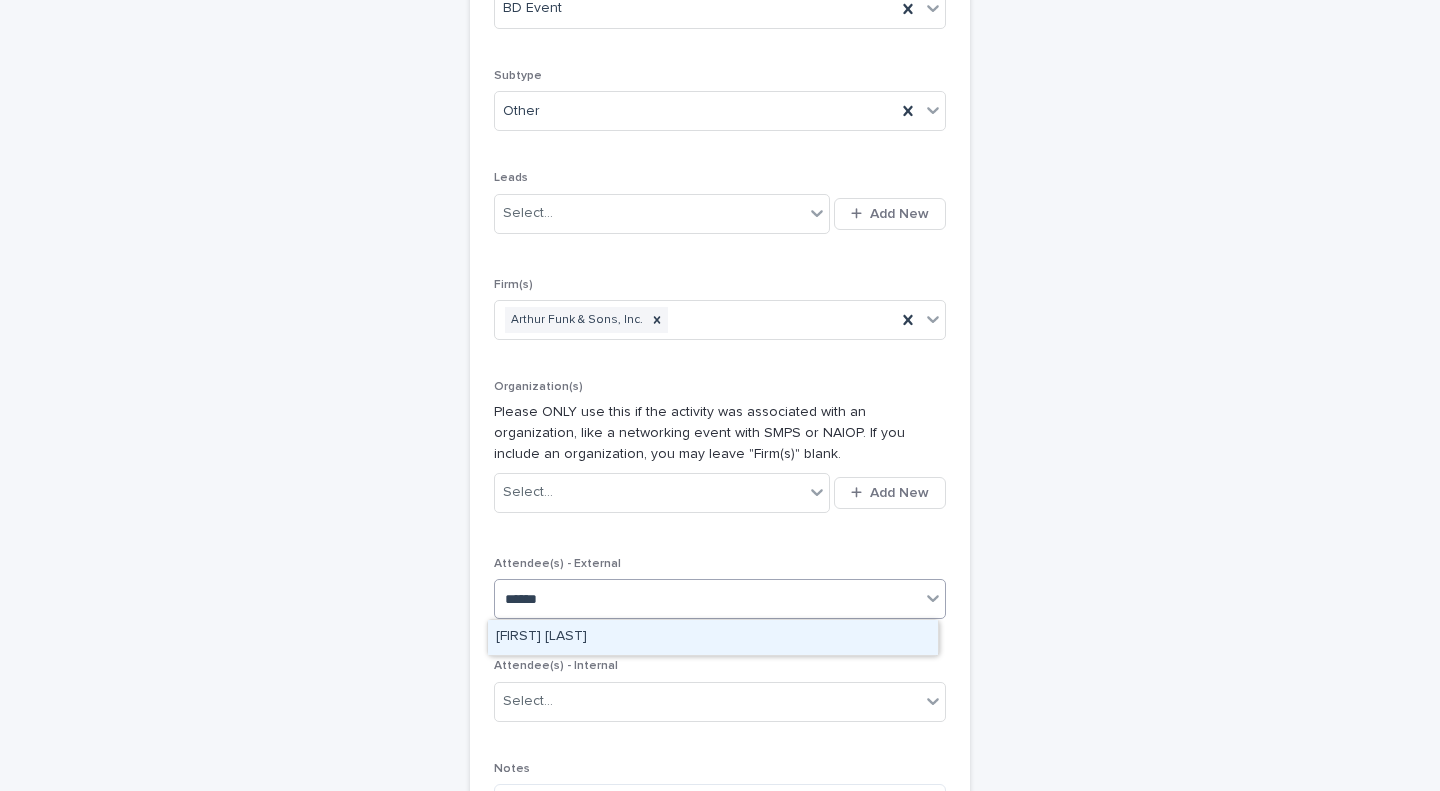 type 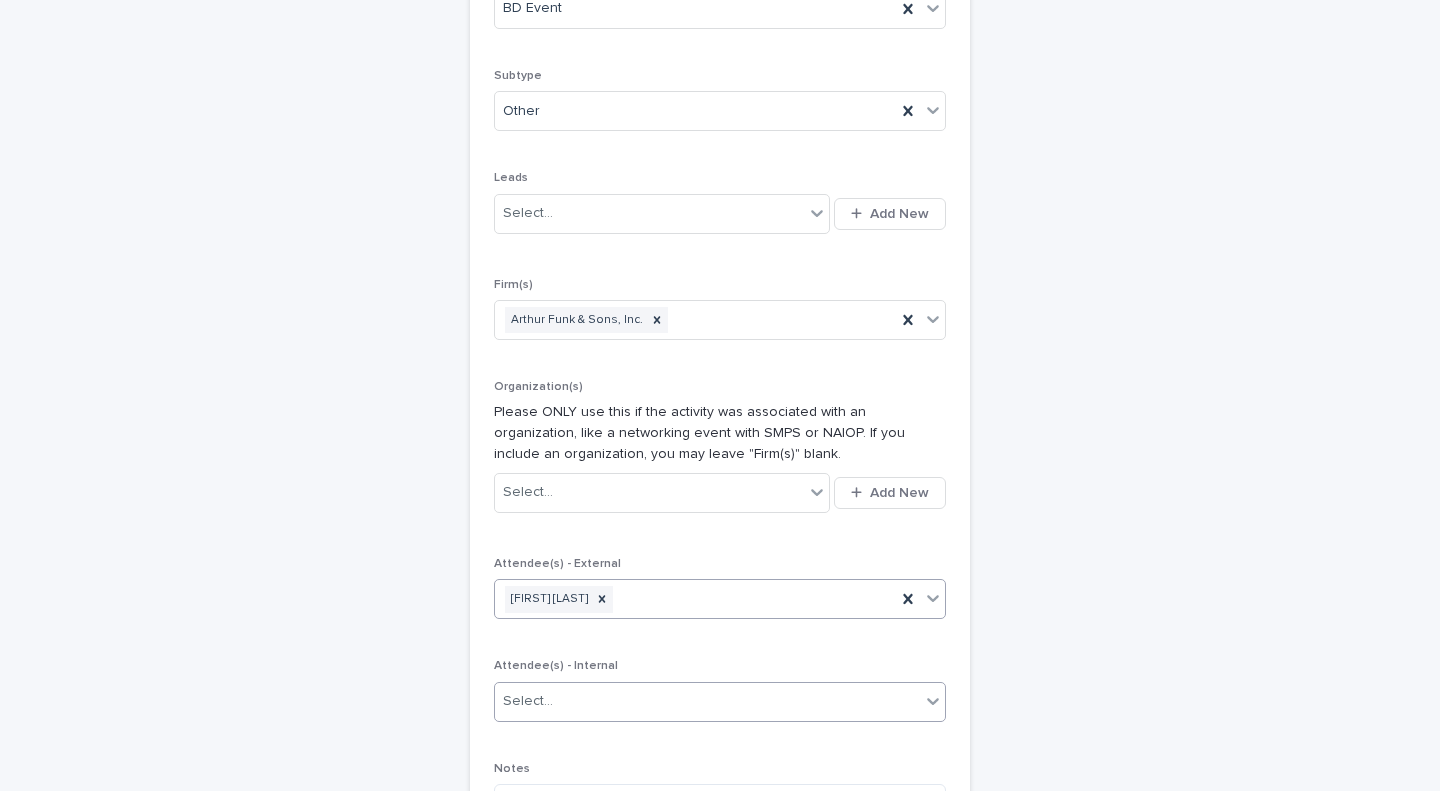 click on "Select..." at bounding box center [707, 701] 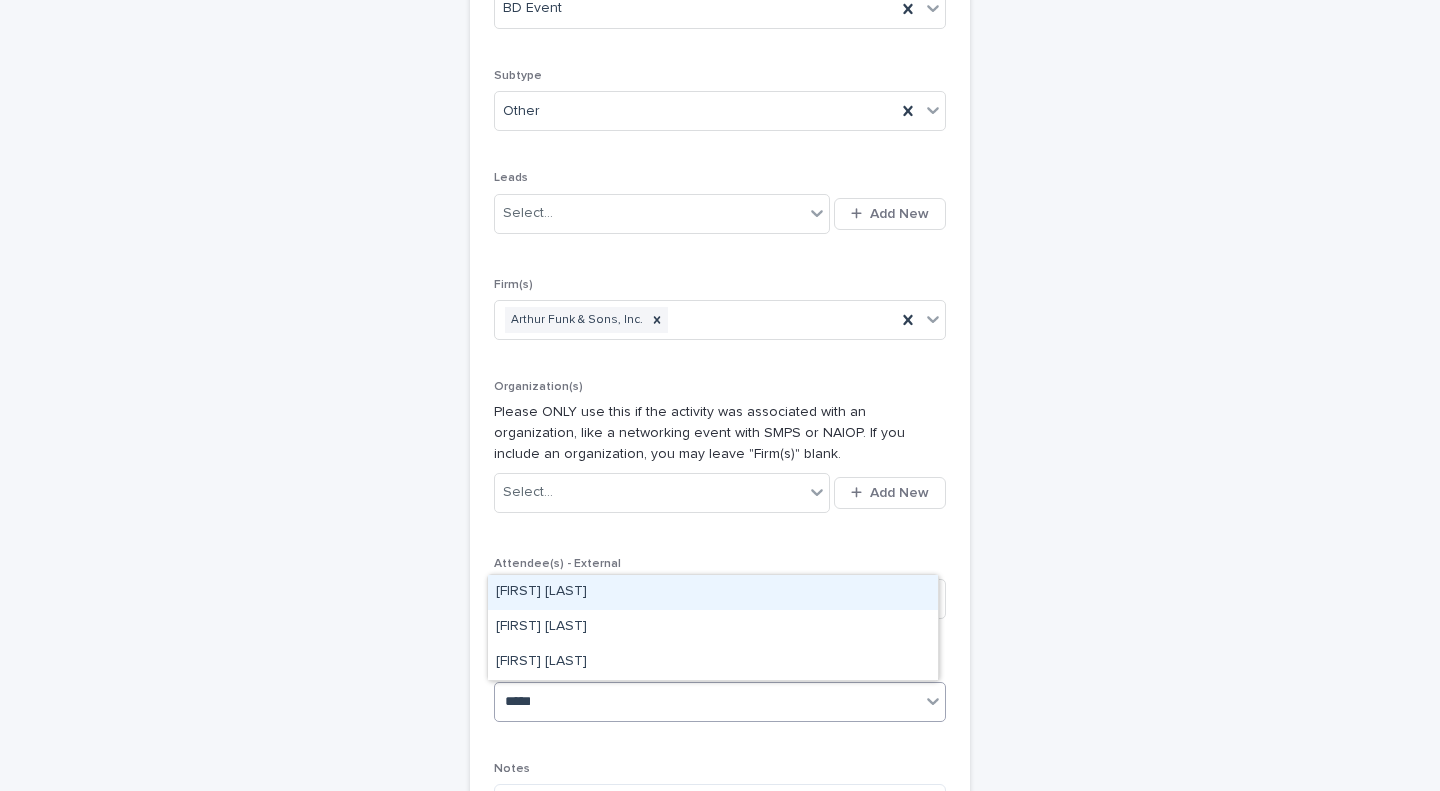 type on "******" 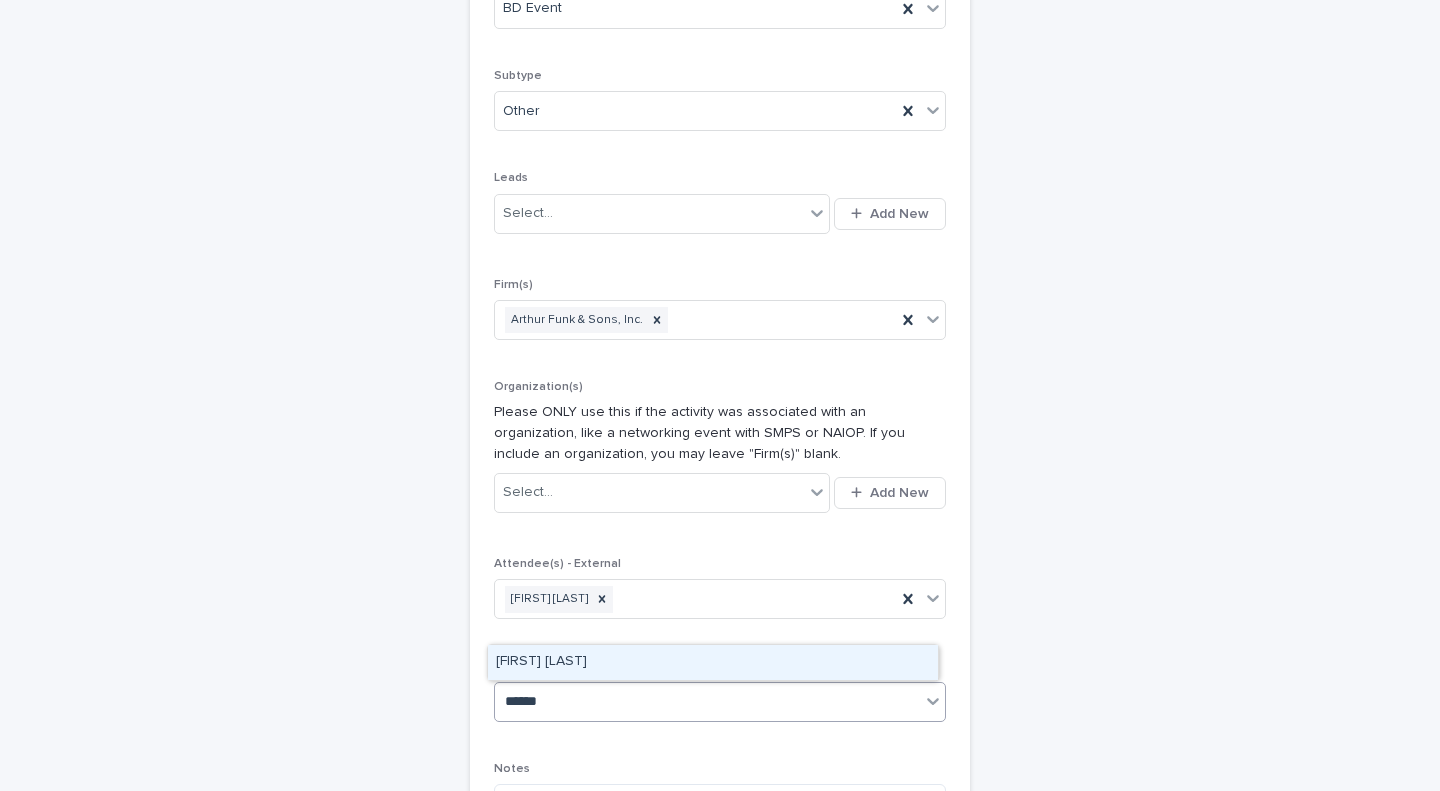 type 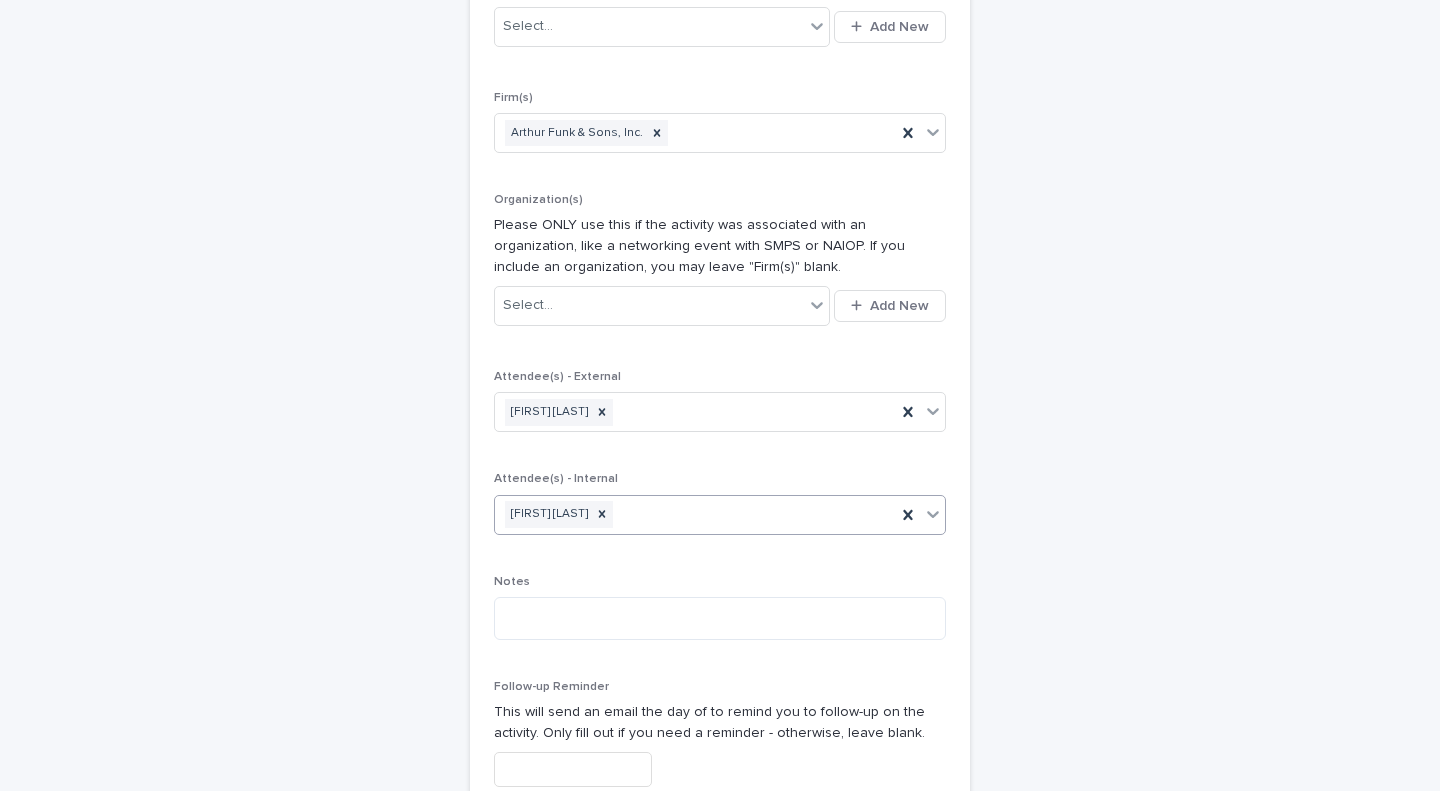 scroll, scrollTop: 731, scrollLeft: 0, axis: vertical 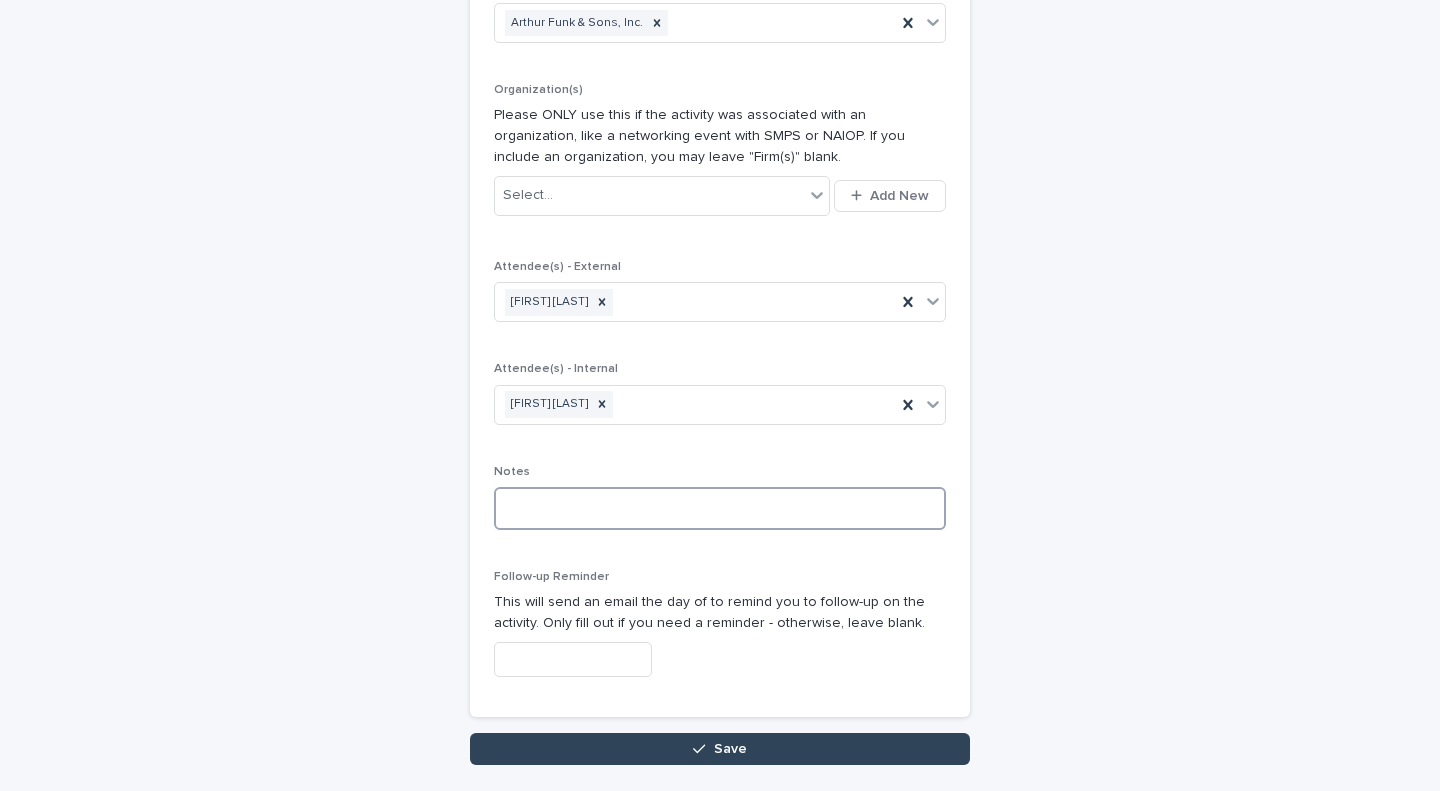 click at bounding box center (720, 508) 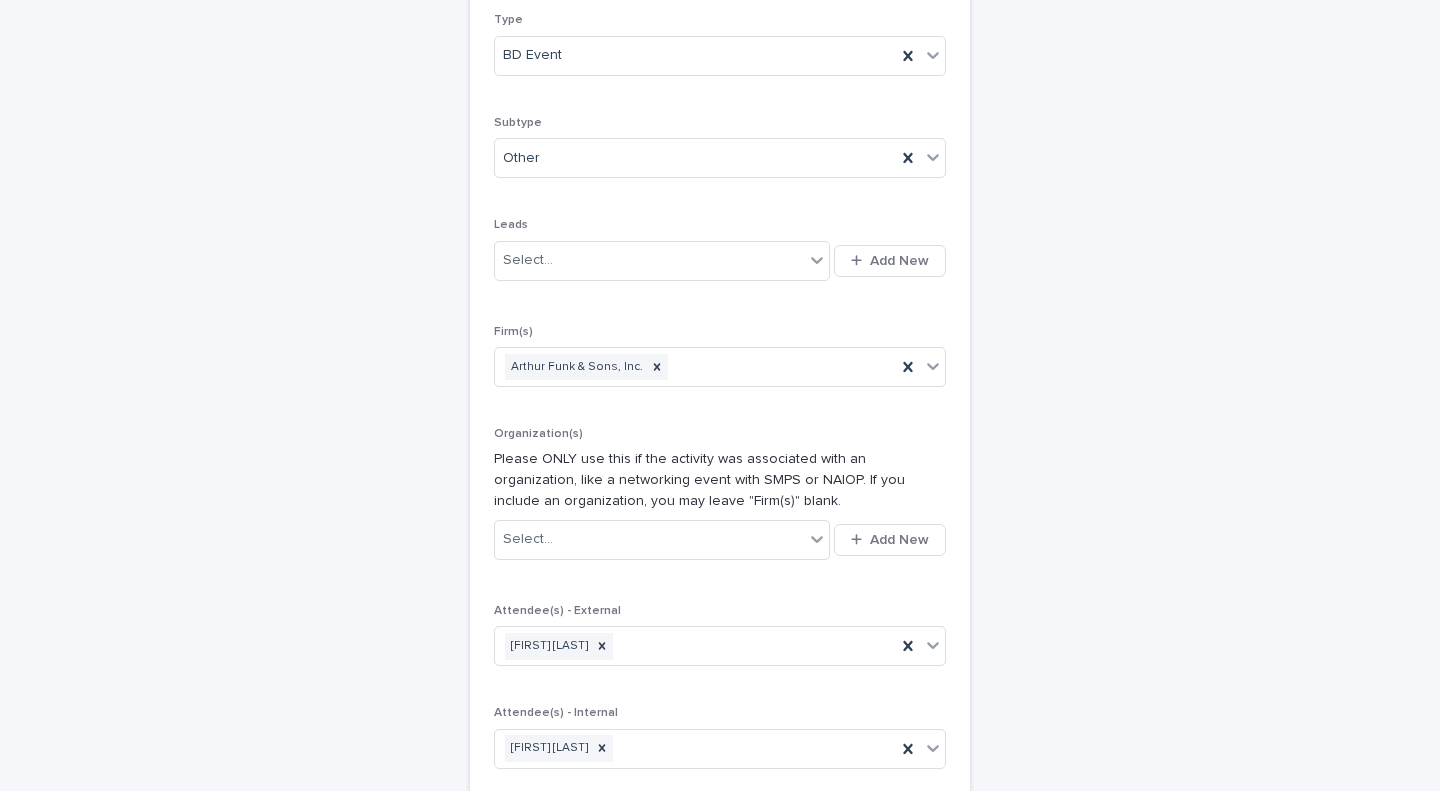 scroll, scrollTop: 372, scrollLeft: 0, axis: vertical 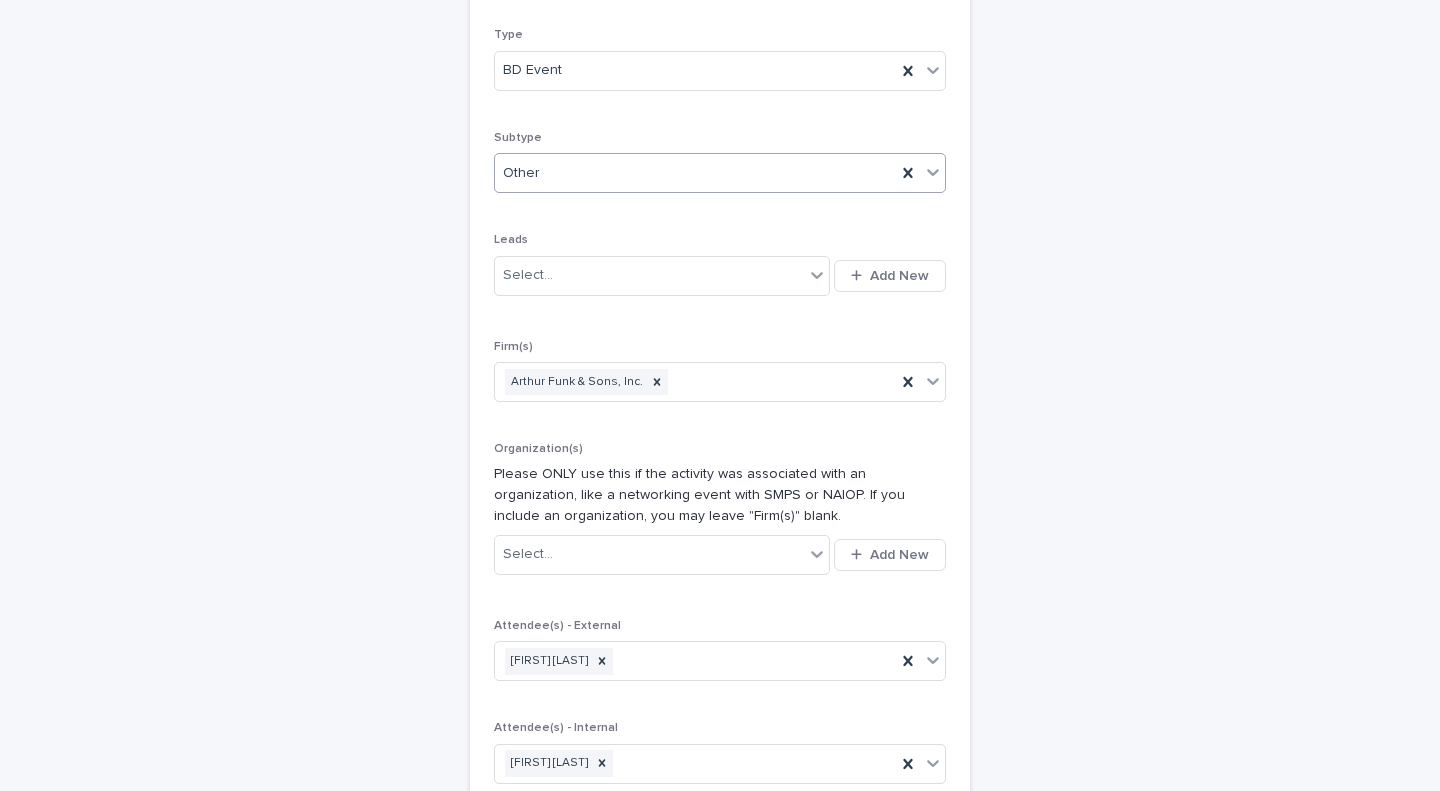 type on "**********" 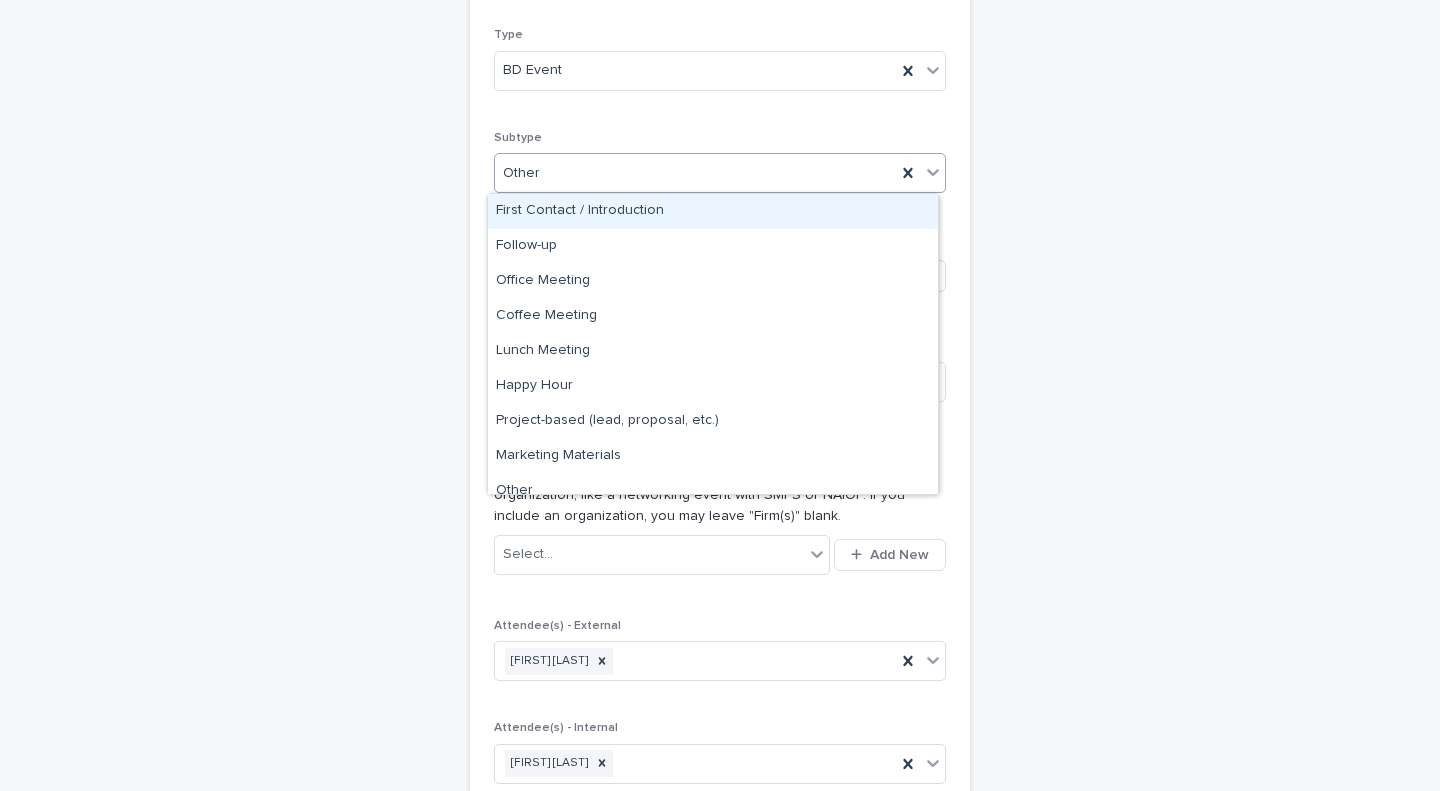 click on "Other" at bounding box center [695, 173] 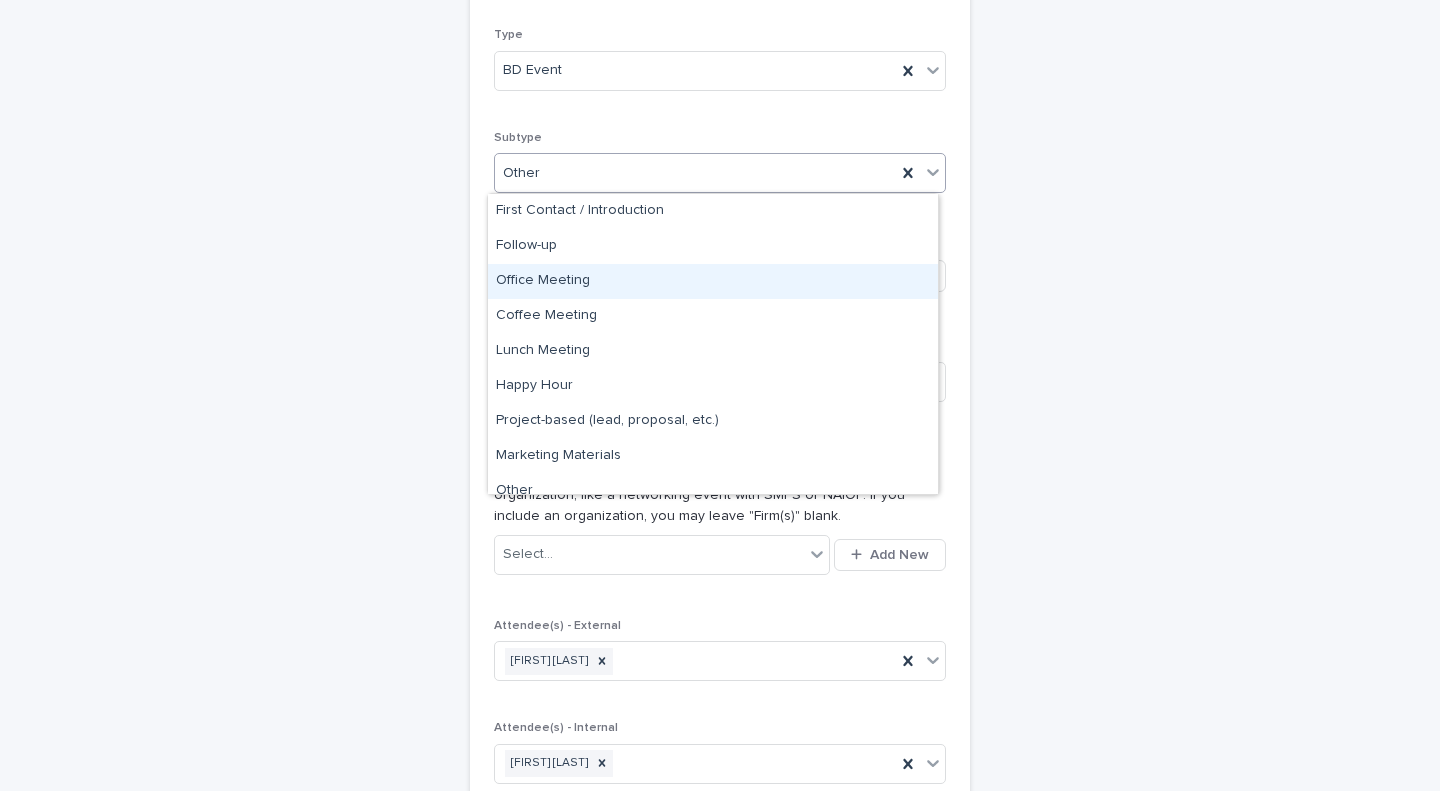 scroll, scrollTop: 15, scrollLeft: 0, axis: vertical 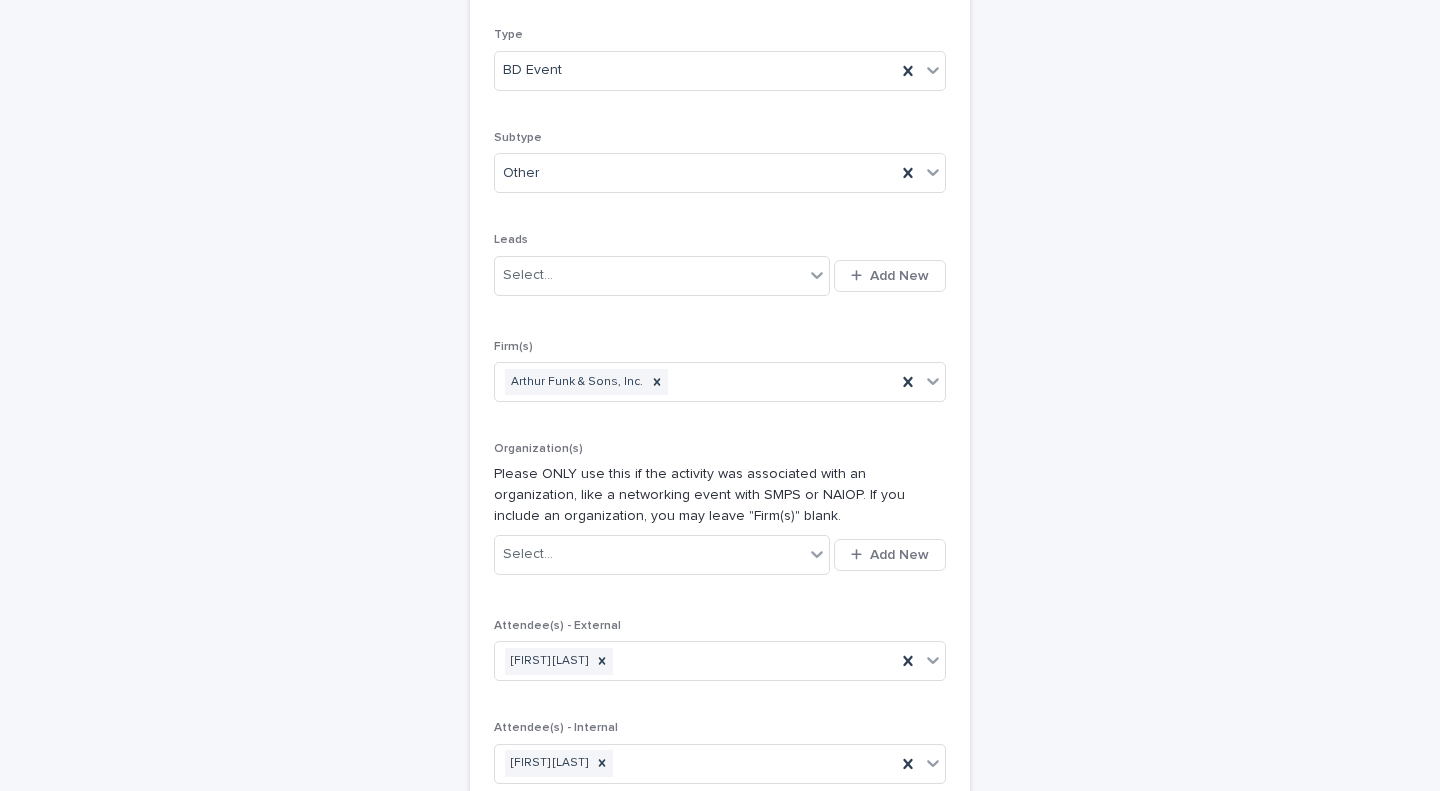 click on "**********" at bounding box center (720, 458) 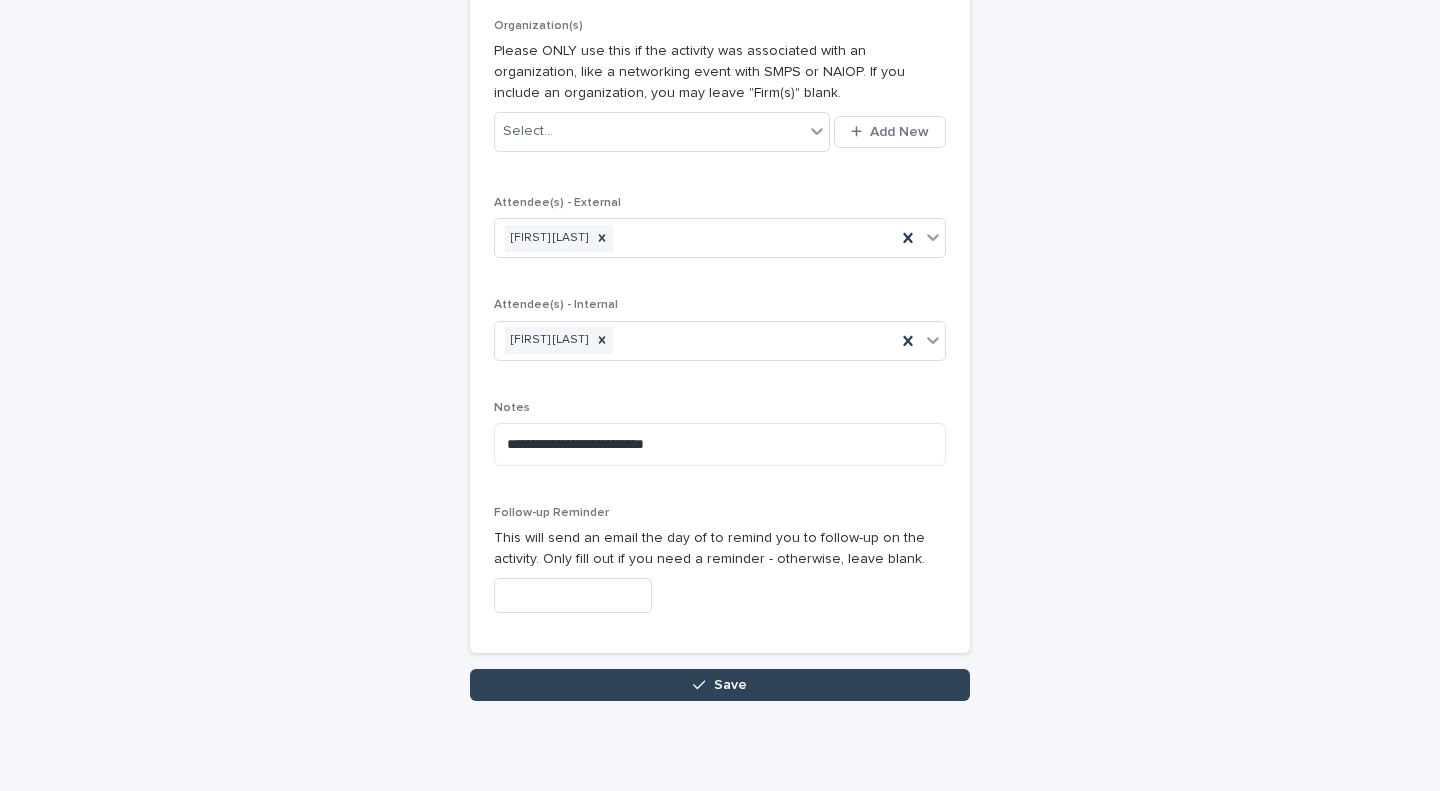 scroll, scrollTop: 805, scrollLeft: 0, axis: vertical 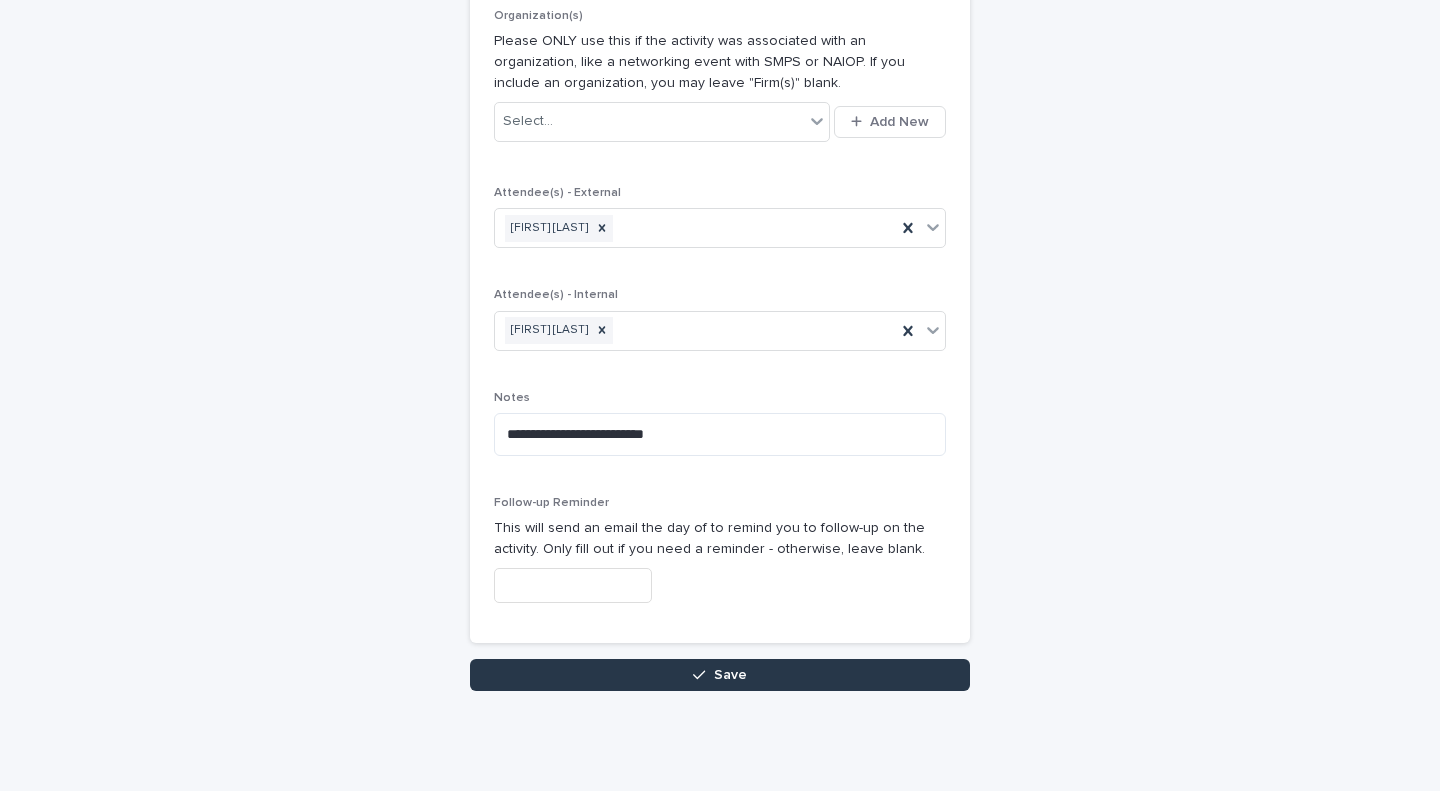 click on "Save" at bounding box center [720, 675] 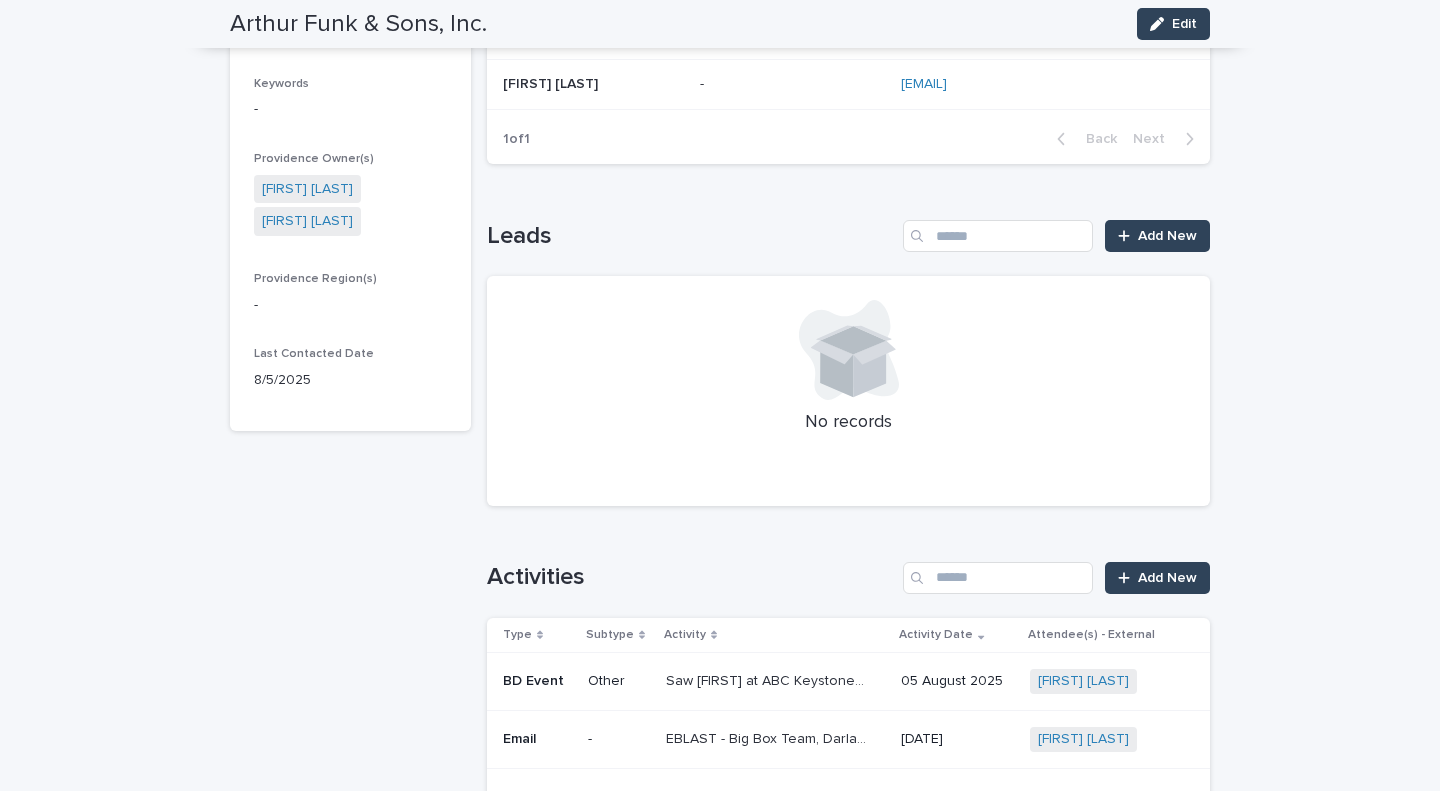 scroll, scrollTop: 0, scrollLeft: 0, axis: both 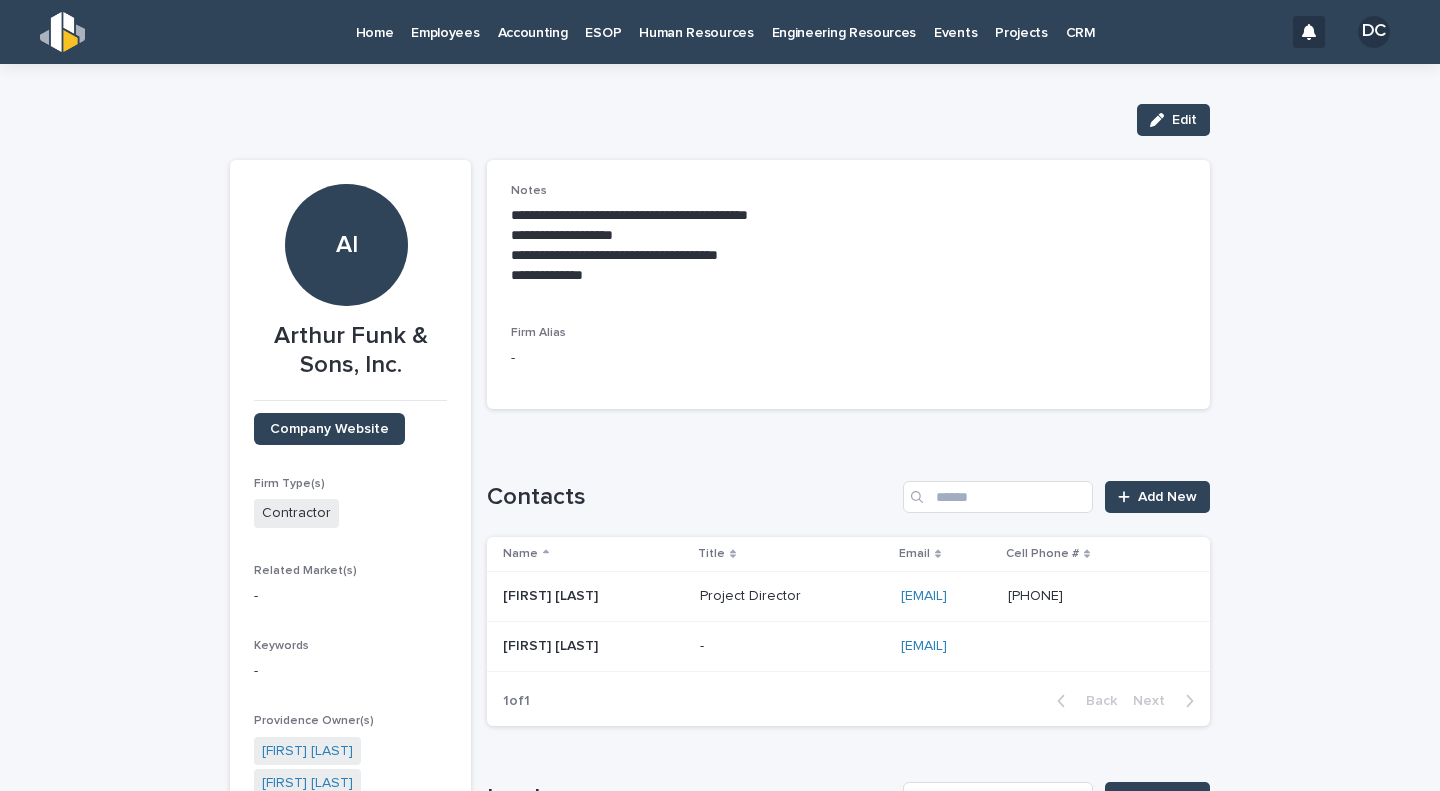 click on "DC" at bounding box center (1374, 32) 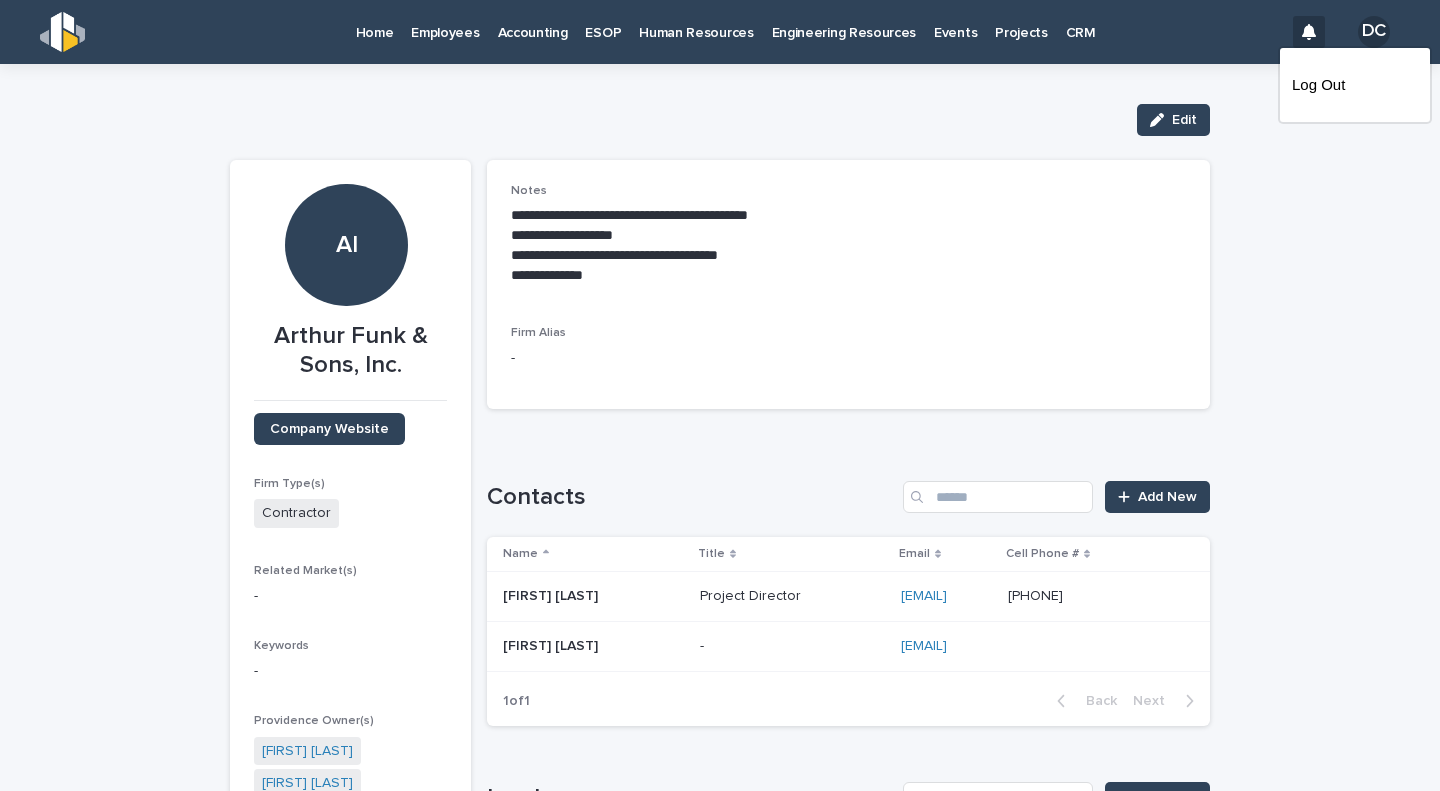 click on "Log Out" at bounding box center [1355, 85] 